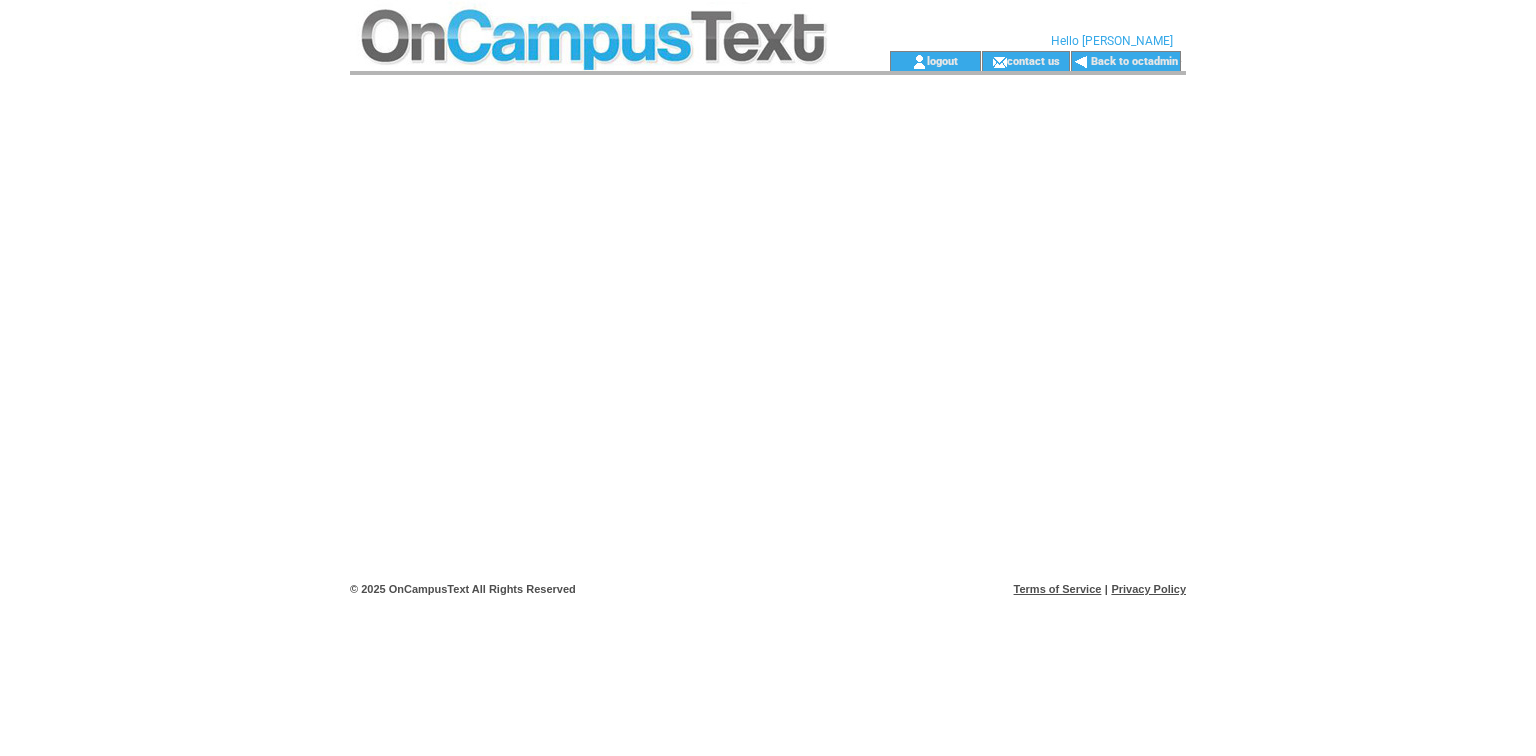 scroll, scrollTop: 0, scrollLeft: 0, axis: both 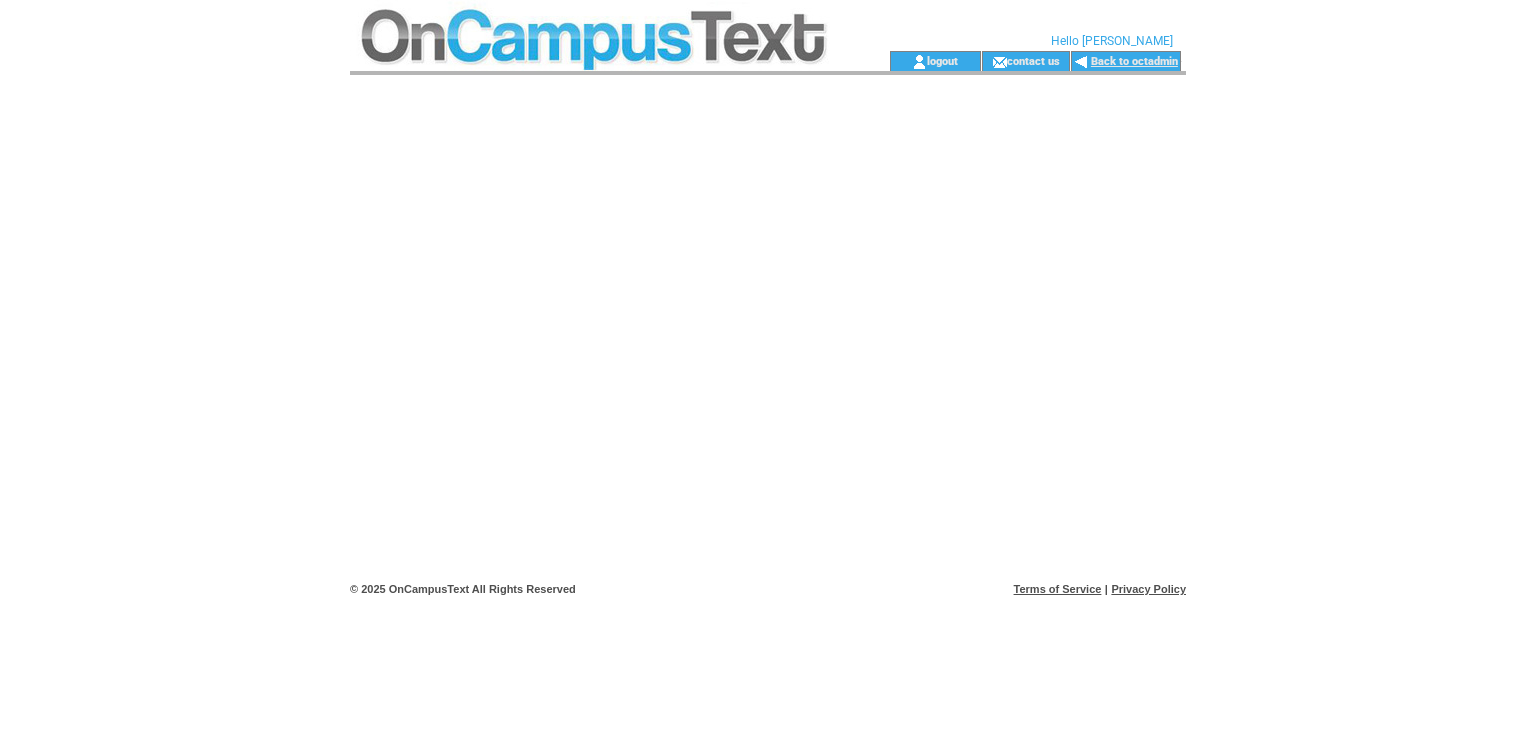 click on "Back to octadmin" at bounding box center (1134, 61) 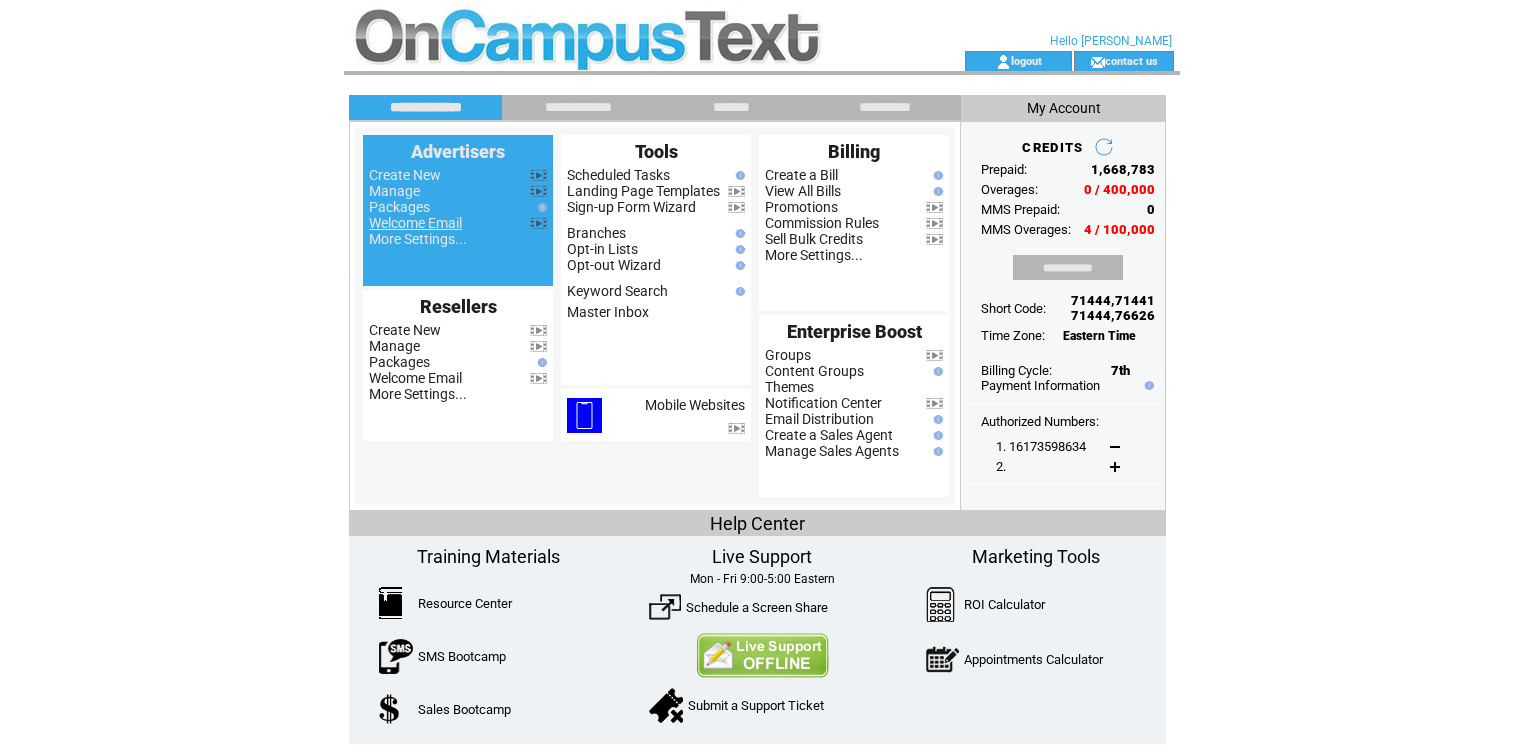 scroll, scrollTop: 0, scrollLeft: 0, axis: both 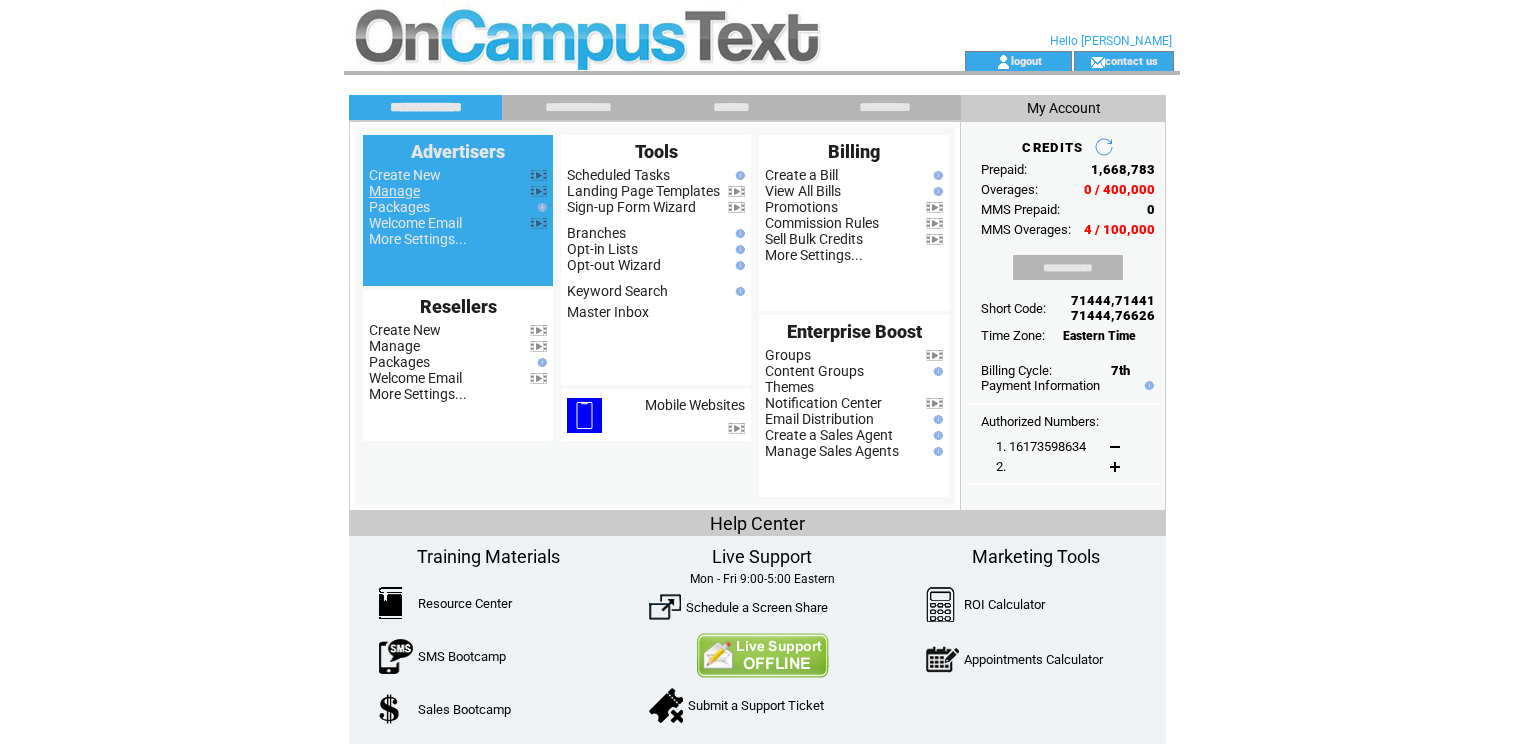 click on "Manage" at bounding box center [394, 191] 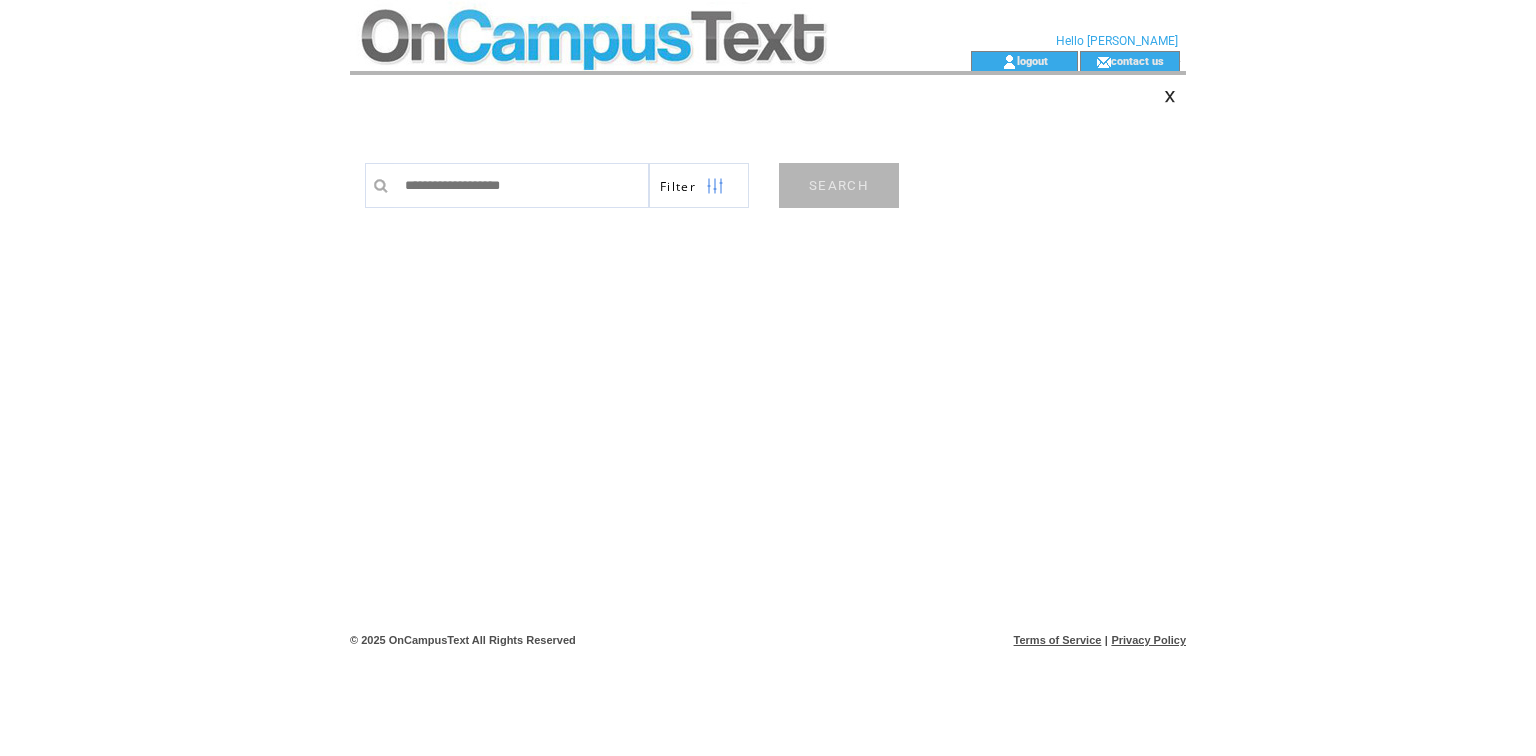 scroll, scrollTop: 0, scrollLeft: 0, axis: both 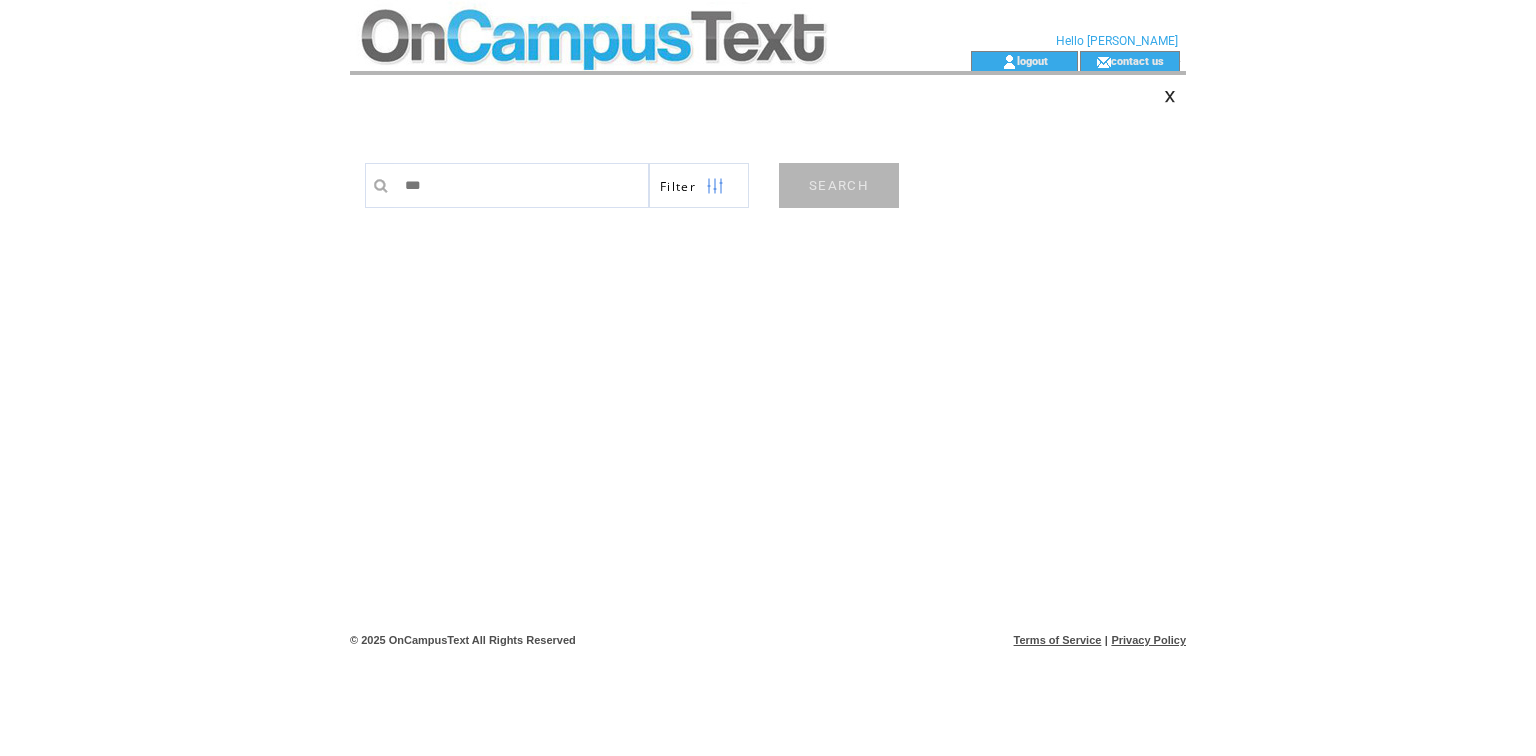 type on "****" 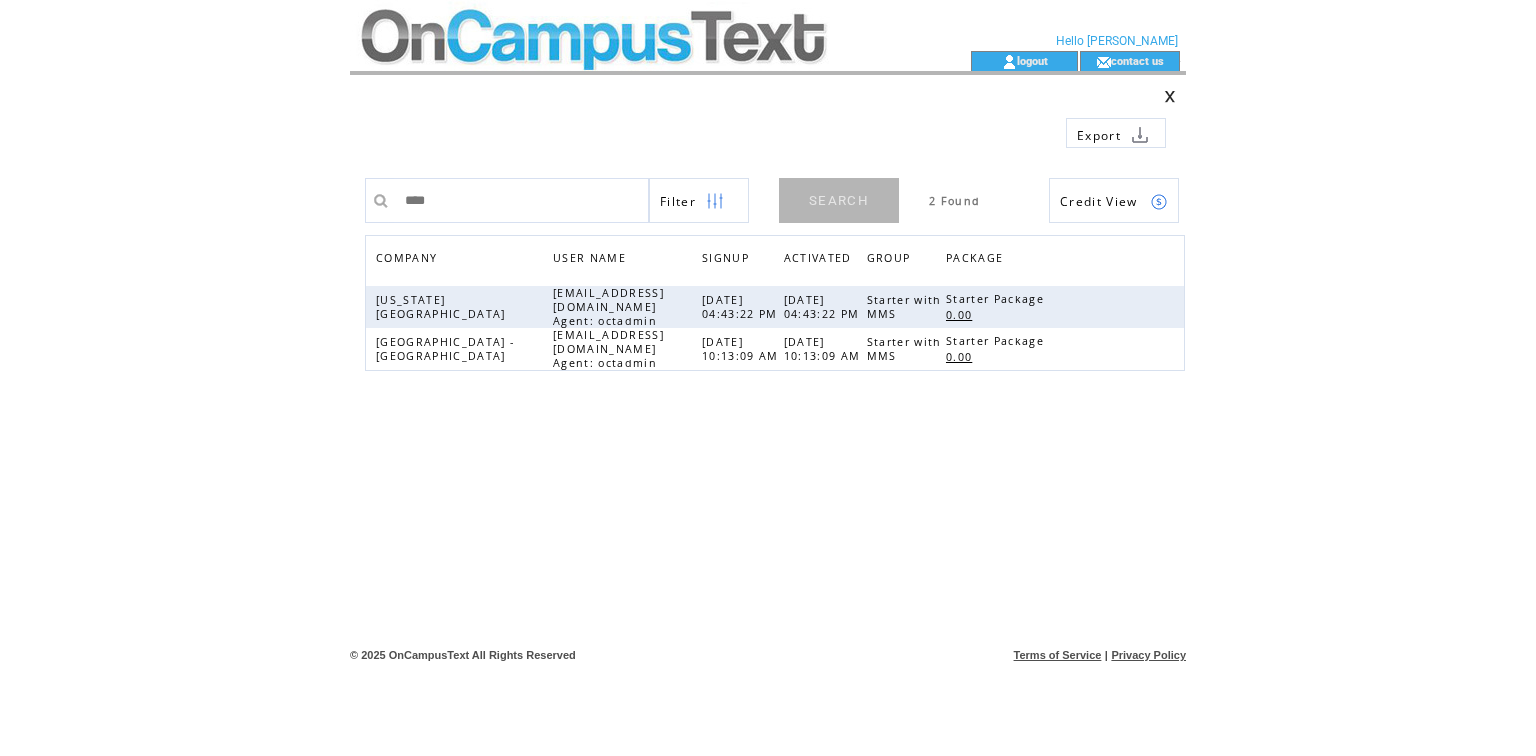 scroll, scrollTop: 0, scrollLeft: 0, axis: both 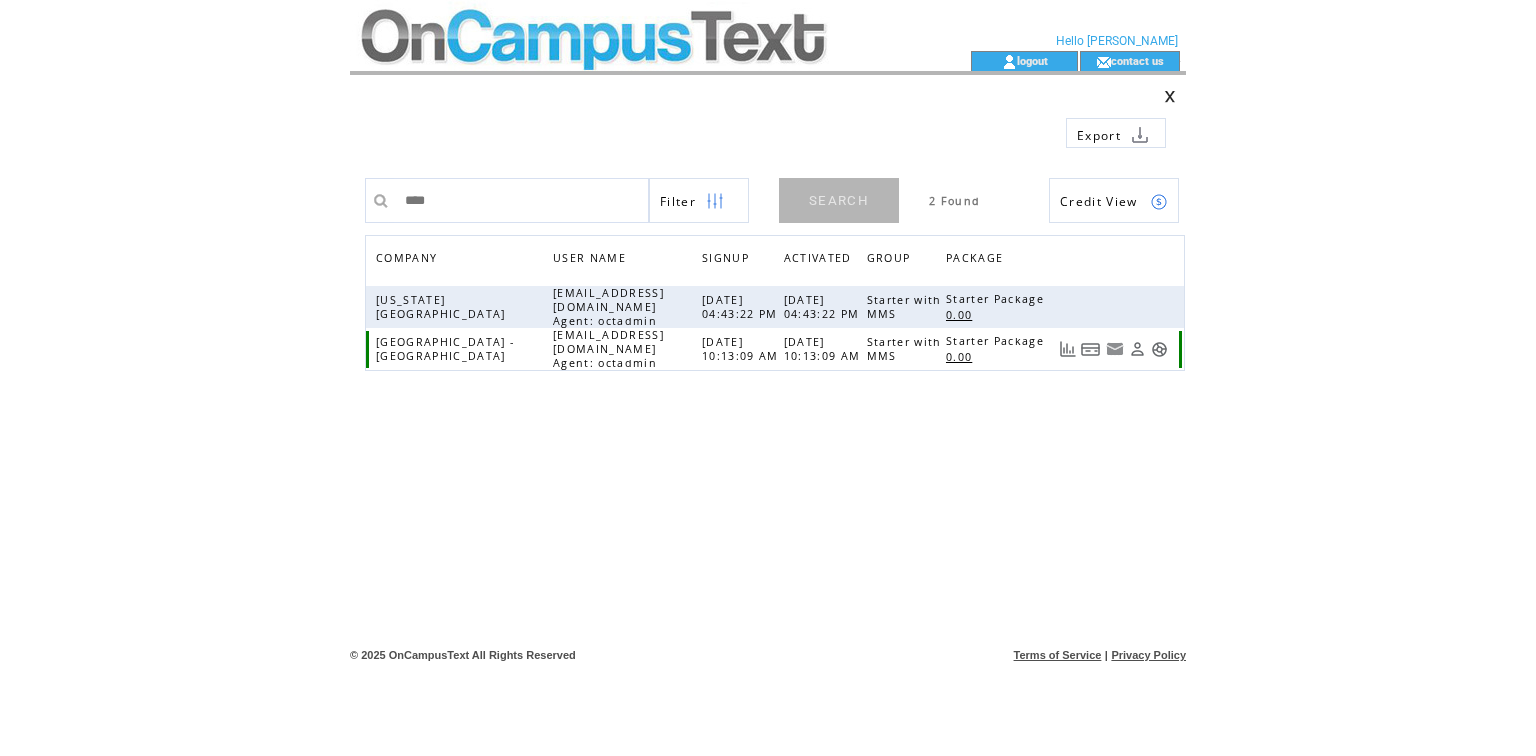 click at bounding box center (1159, 349) 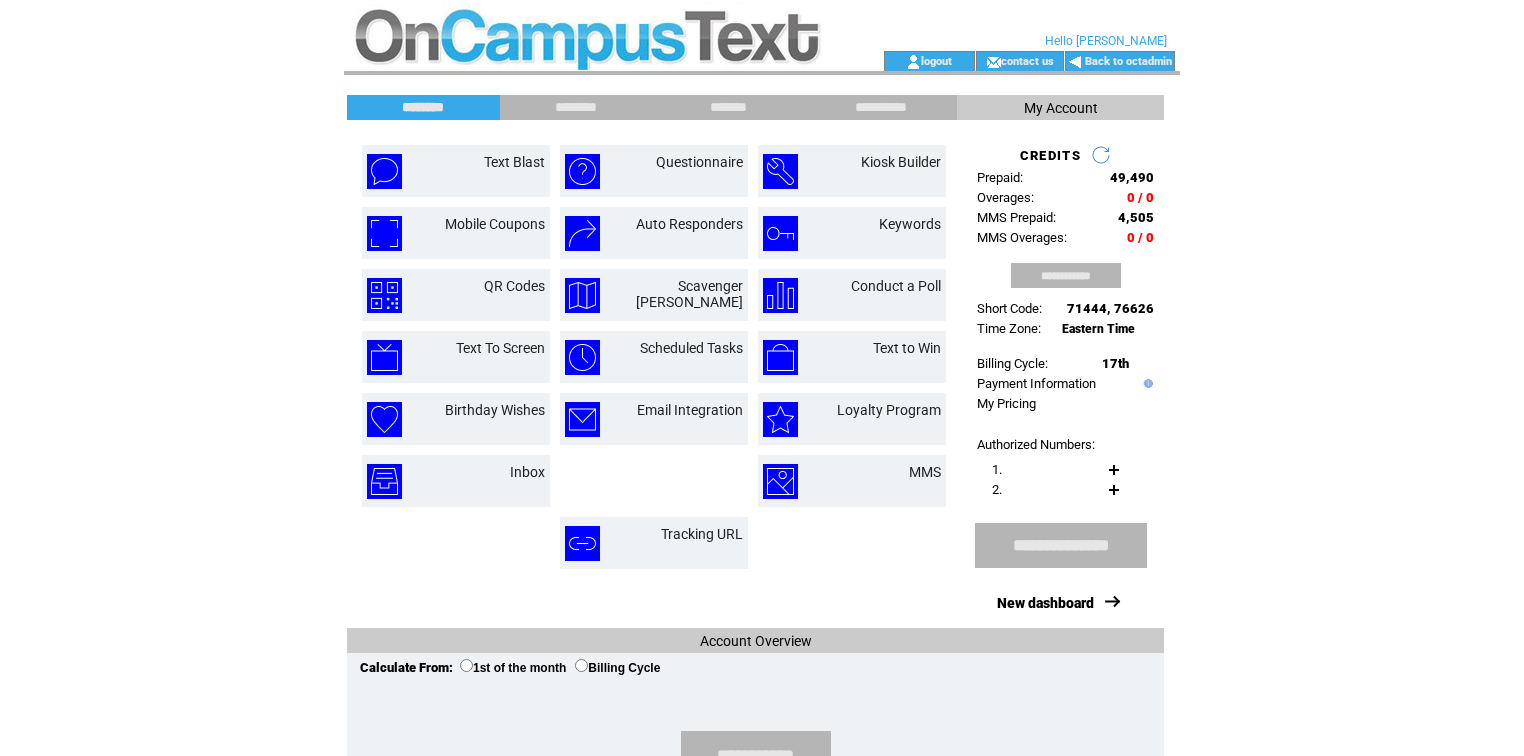 scroll, scrollTop: 0, scrollLeft: 0, axis: both 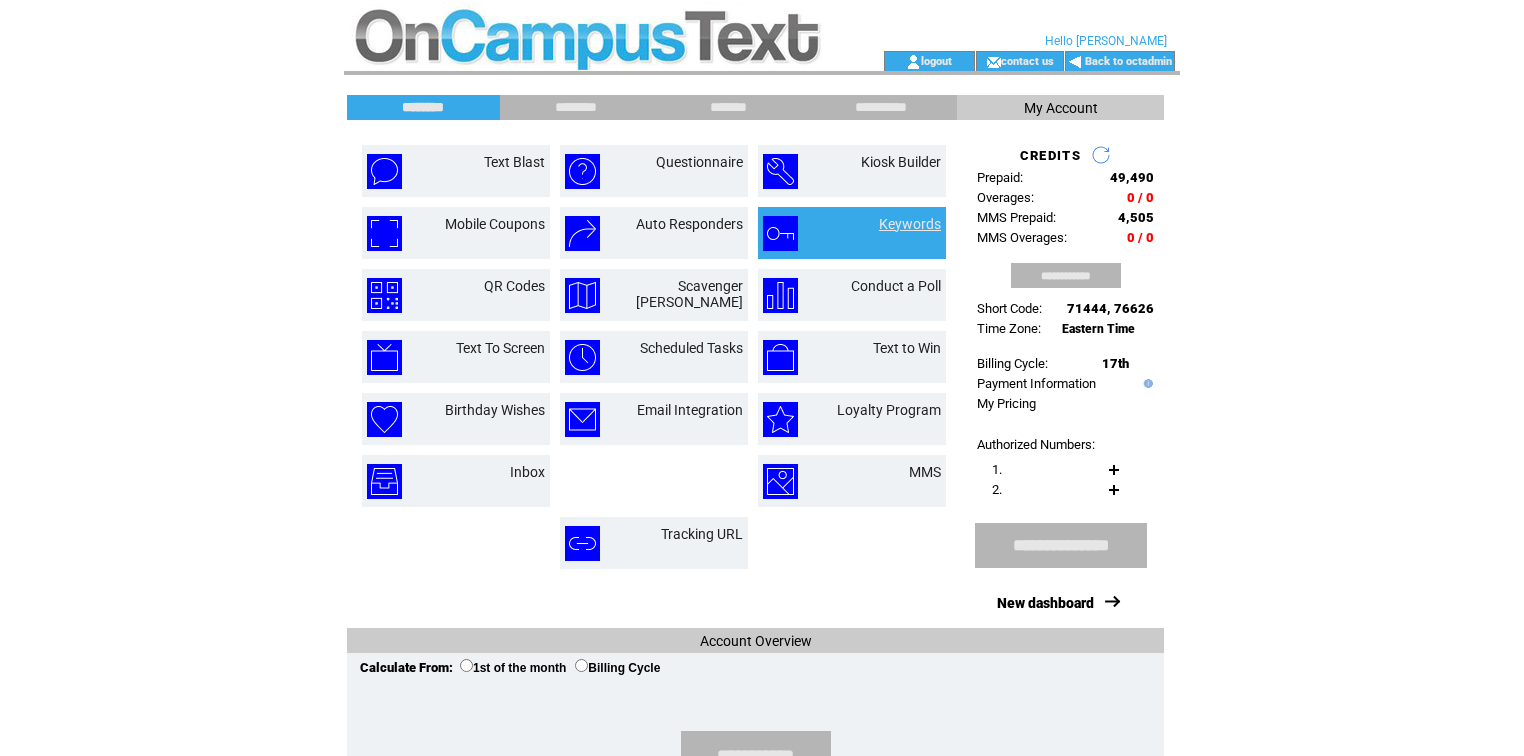 click on "Keywords" at bounding box center (910, 224) 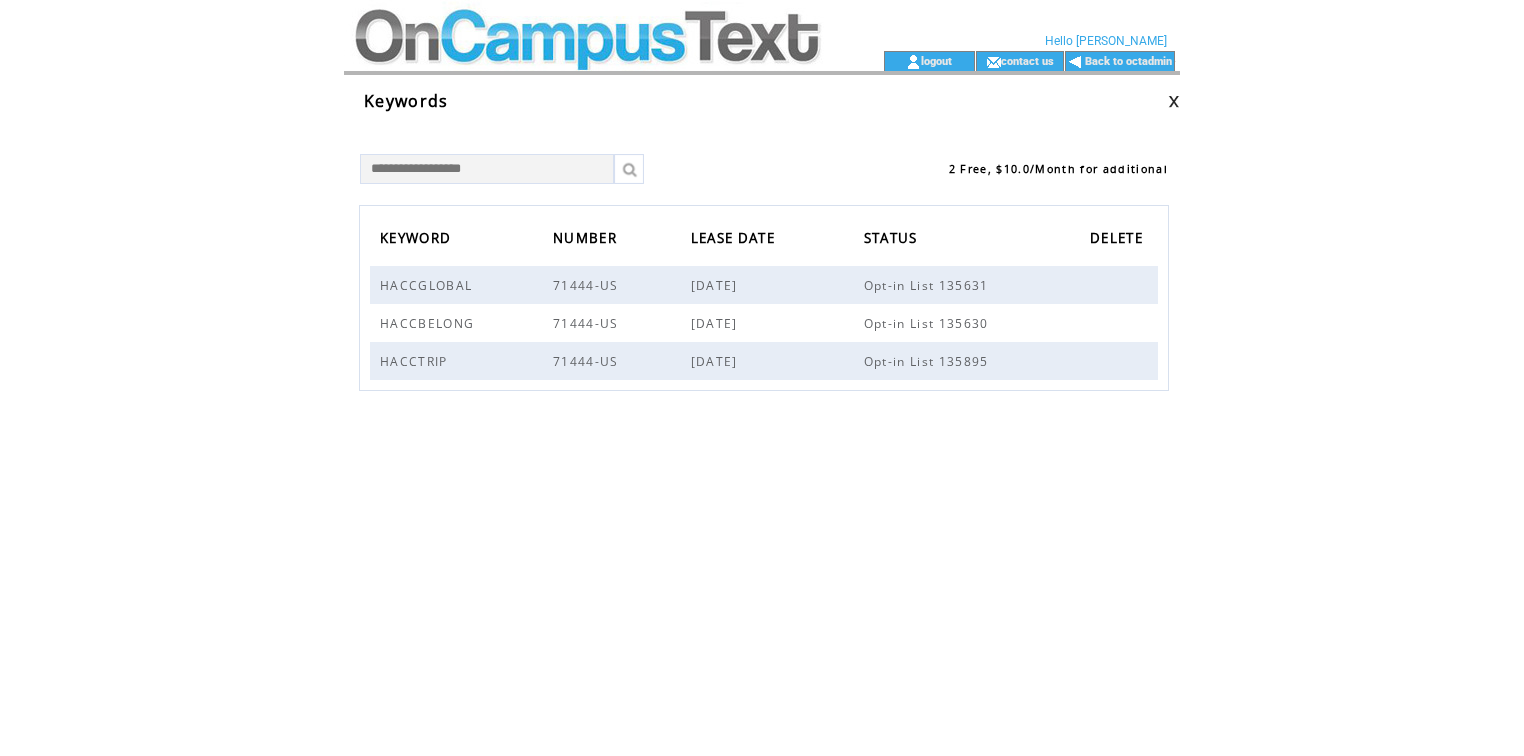 scroll, scrollTop: 0, scrollLeft: 0, axis: both 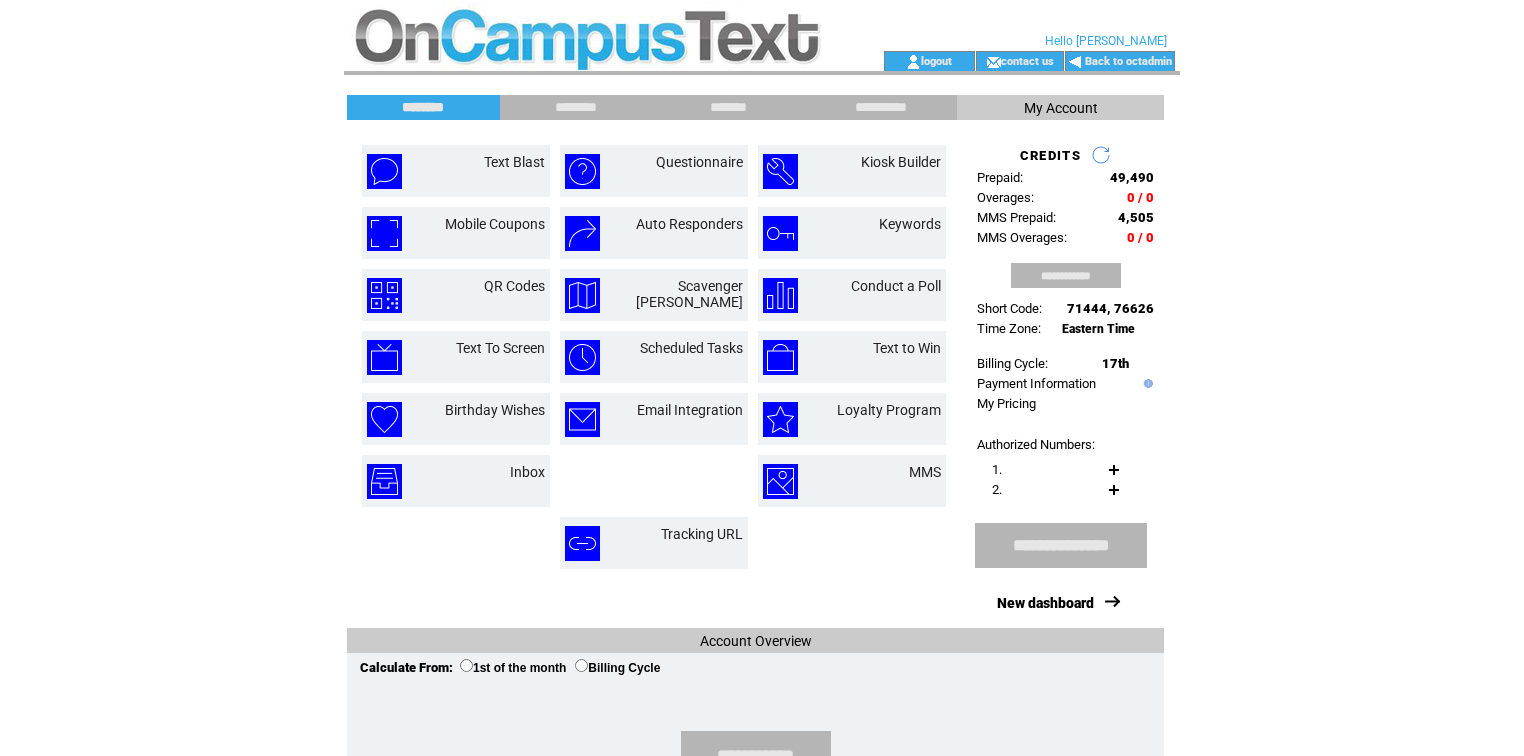 click on "********" at bounding box center [576, 107] 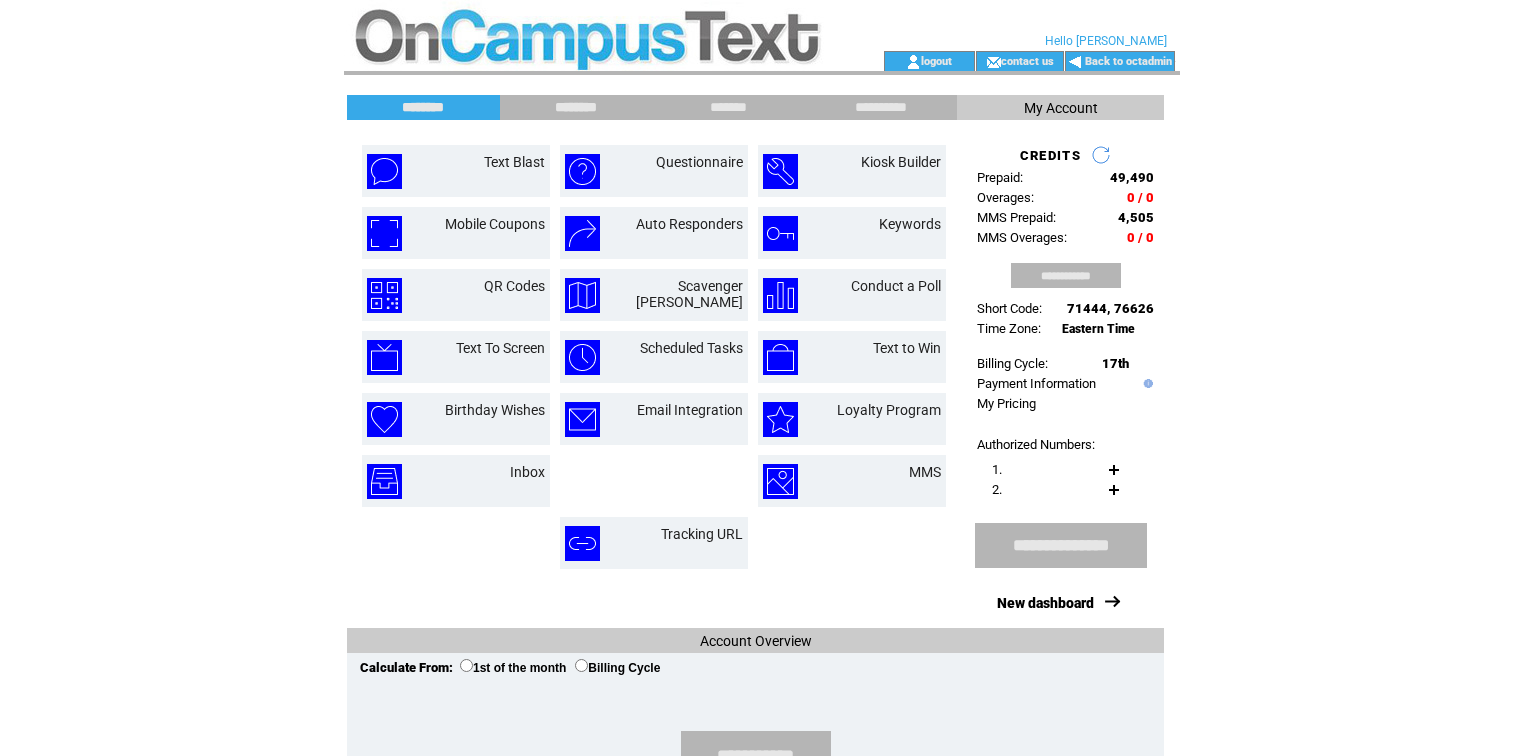 click on "********" at bounding box center [576, 107] 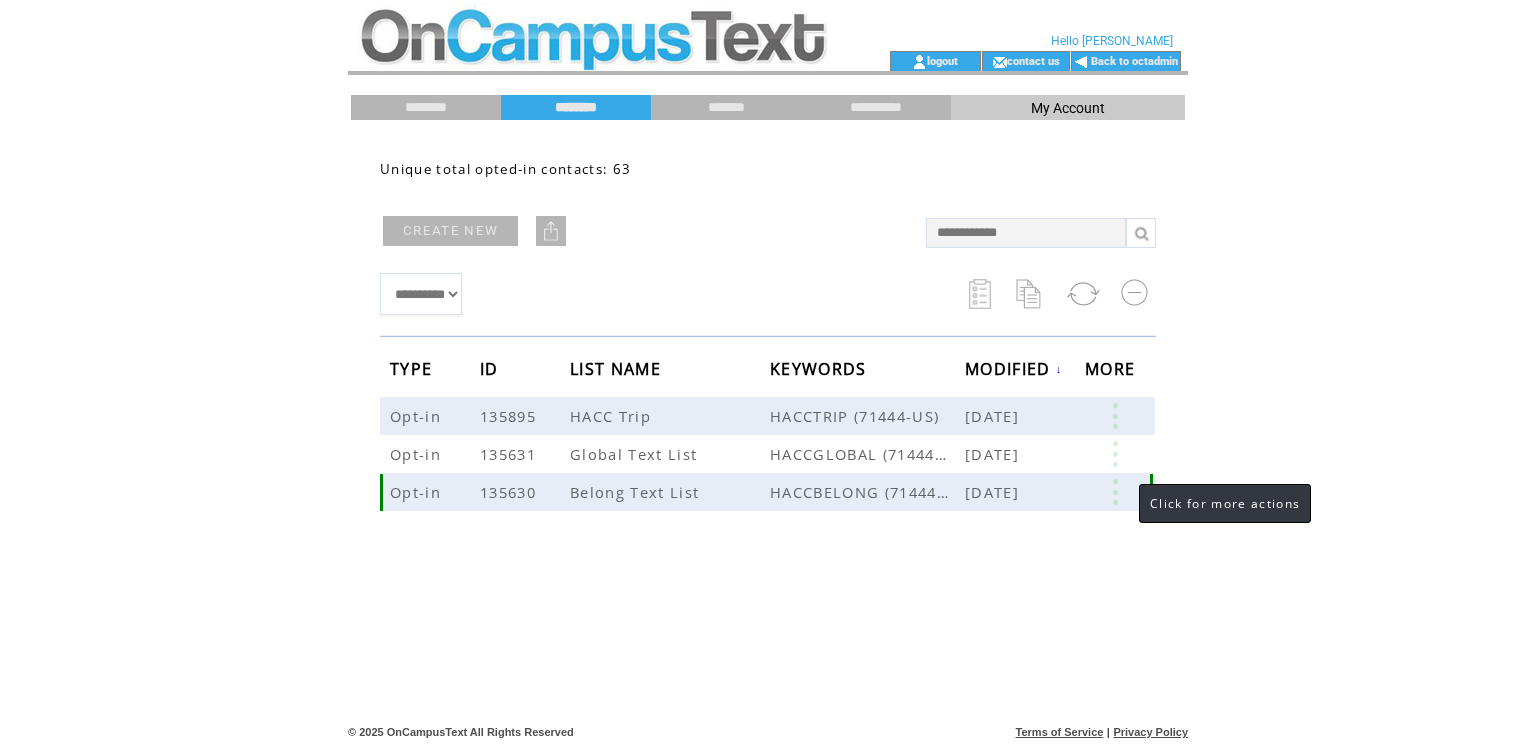 click at bounding box center (1115, 492) 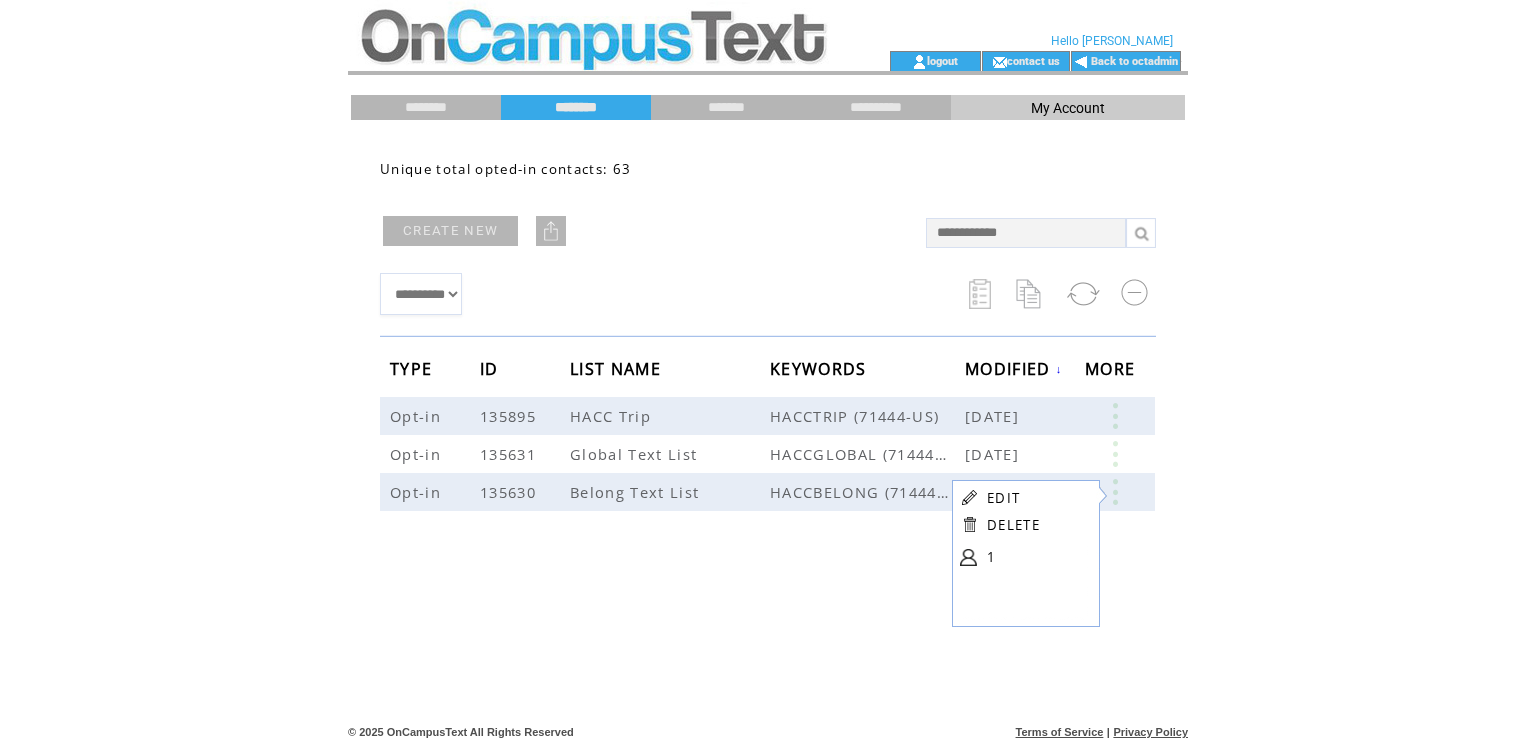 click on "**********" 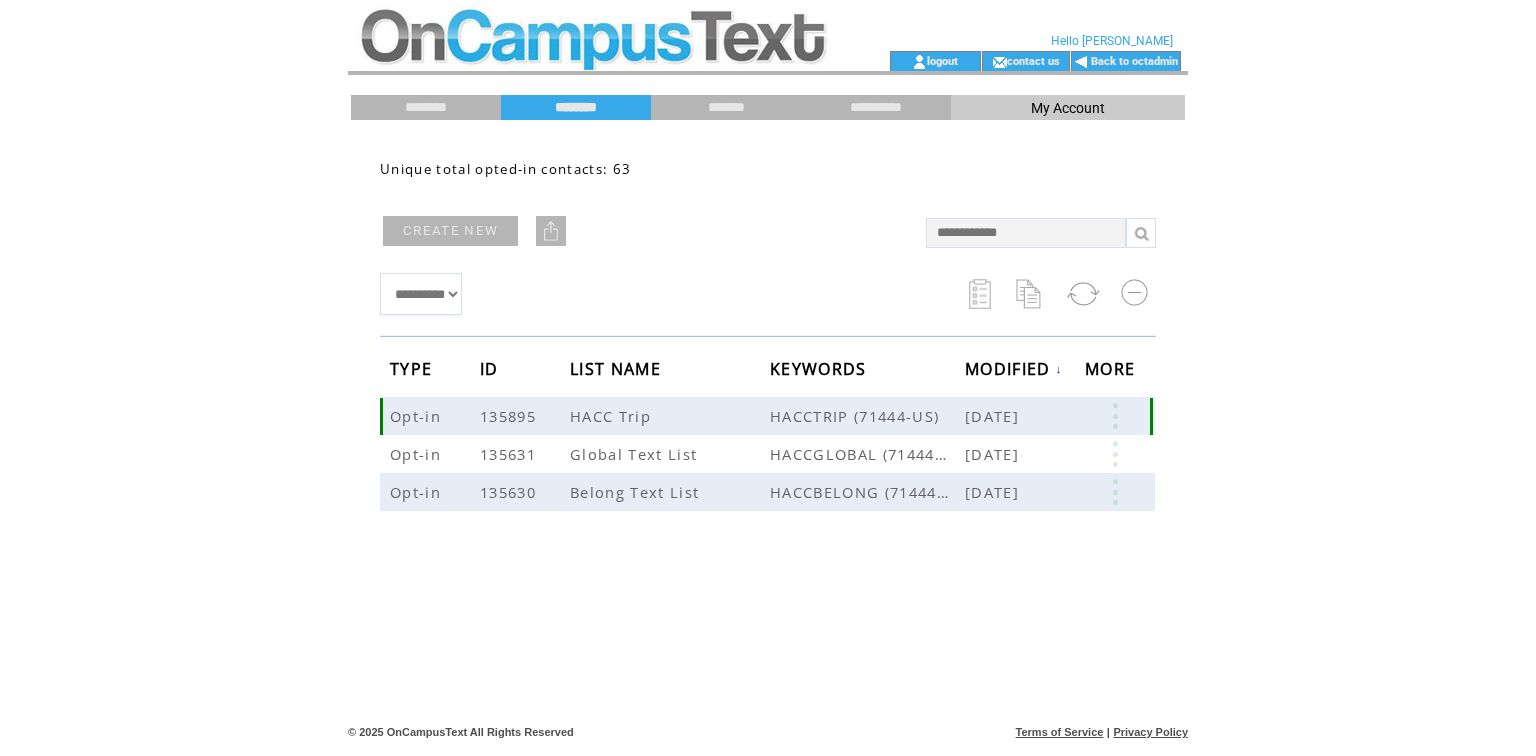 click at bounding box center (1115, 416) 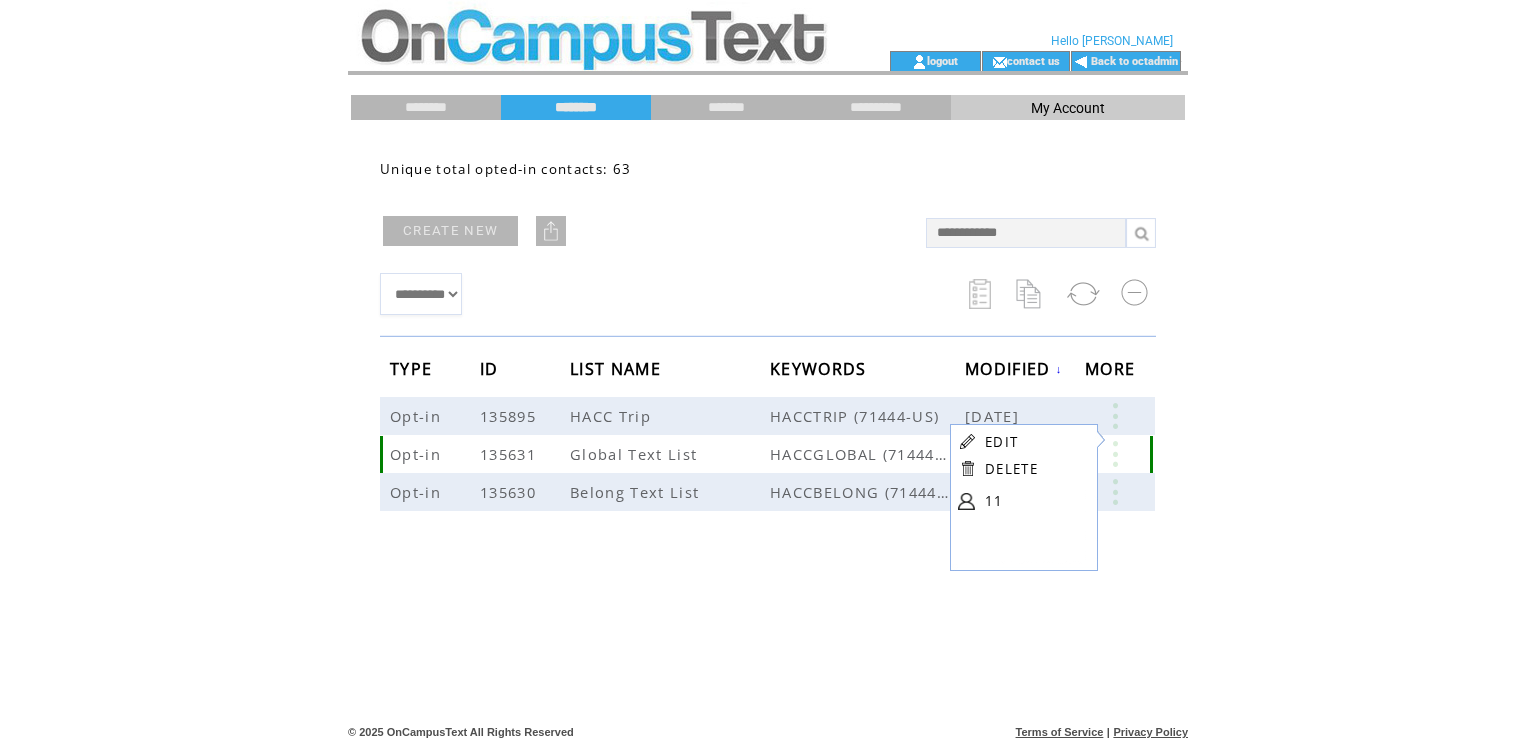 click at bounding box center [1115, 454] 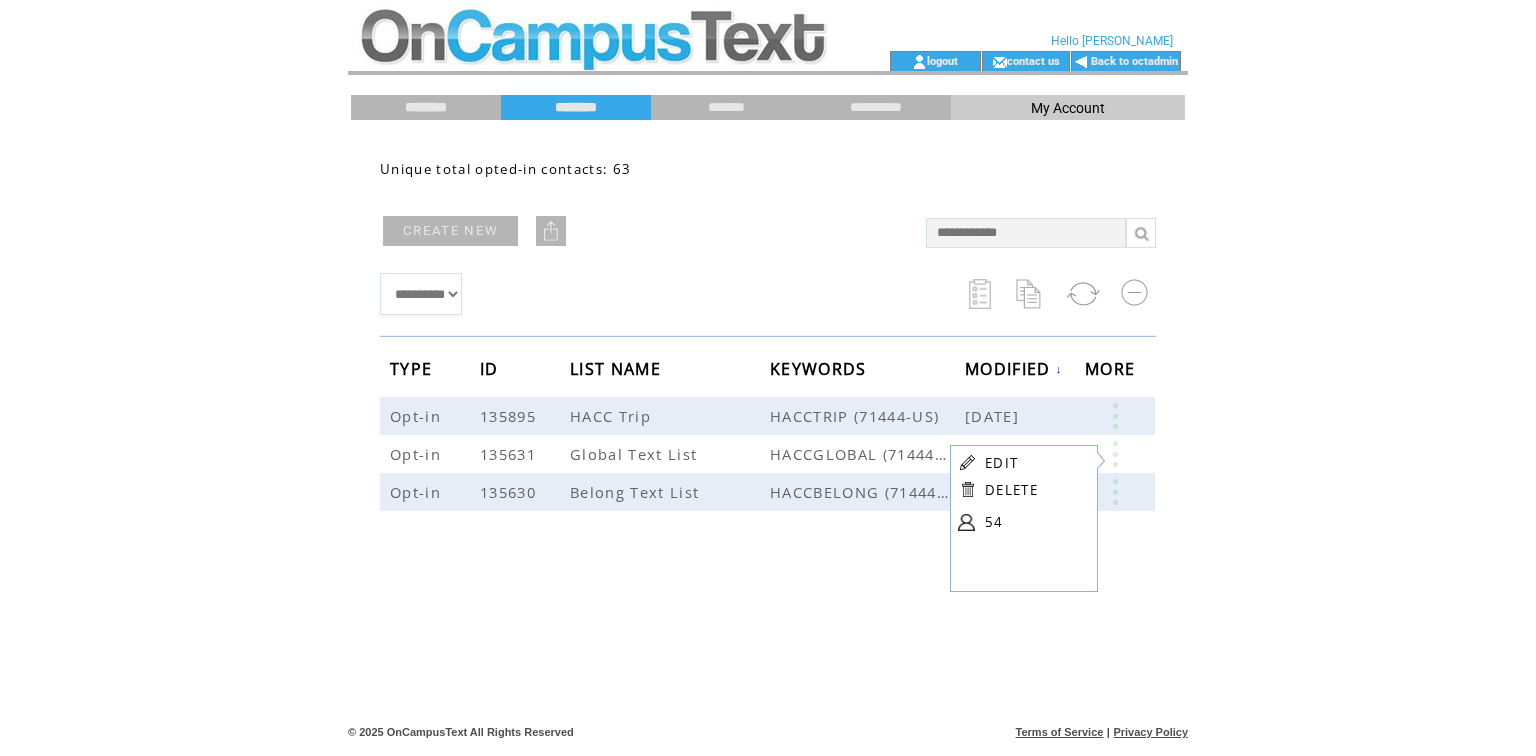 click on "********" at bounding box center (426, 107) 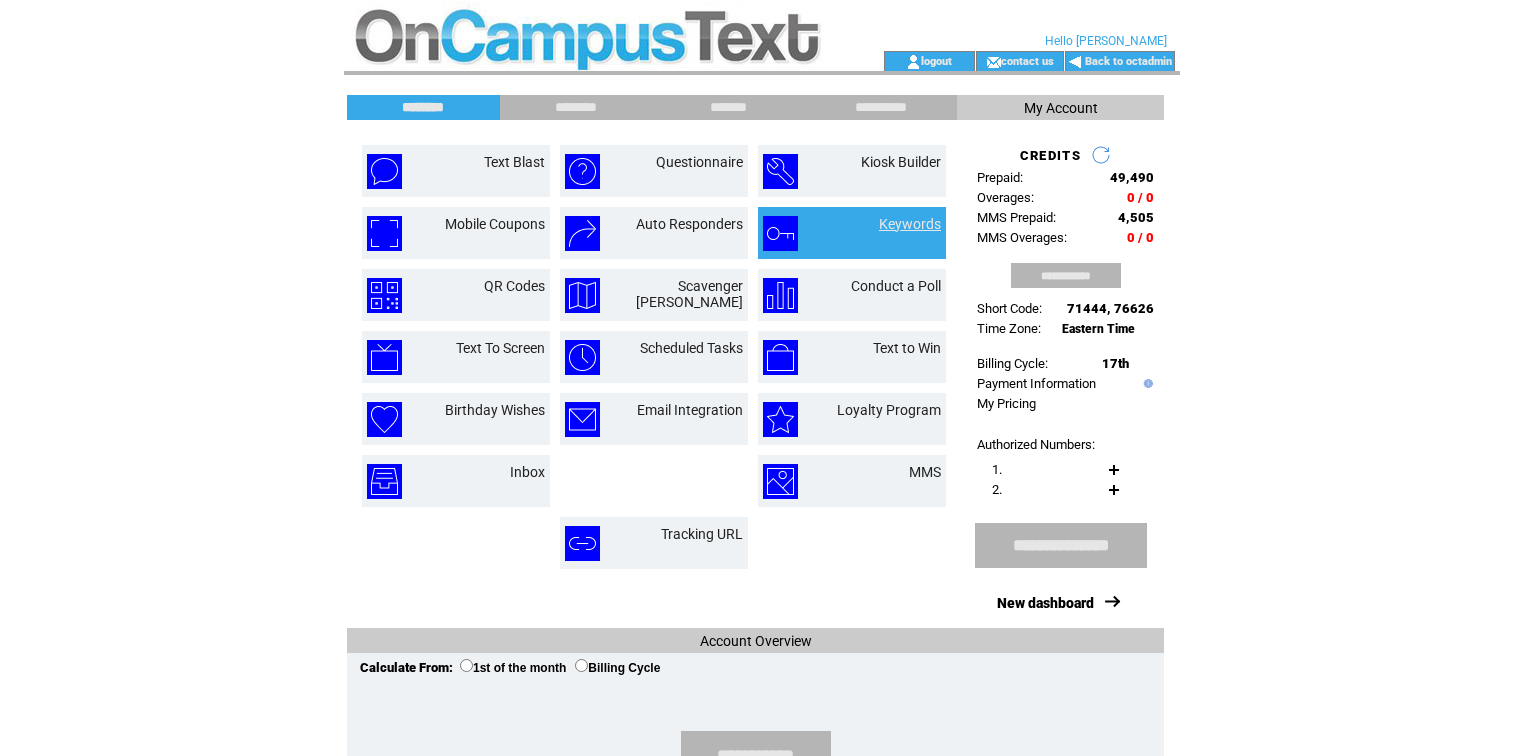 click on "Keywords" at bounding box center [910, 224] 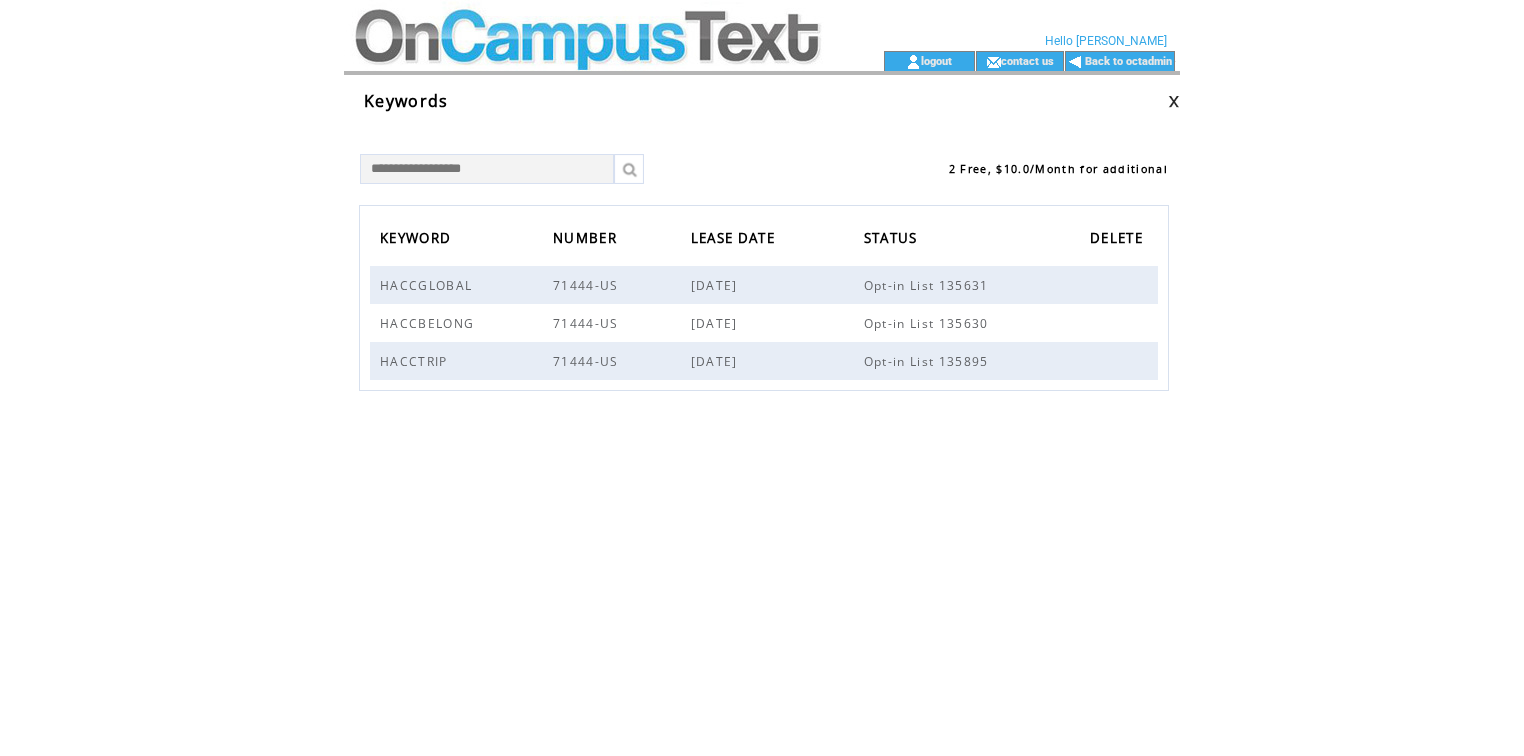 scroll, scrollTop: 0, scrollLeft: 0, axis: both 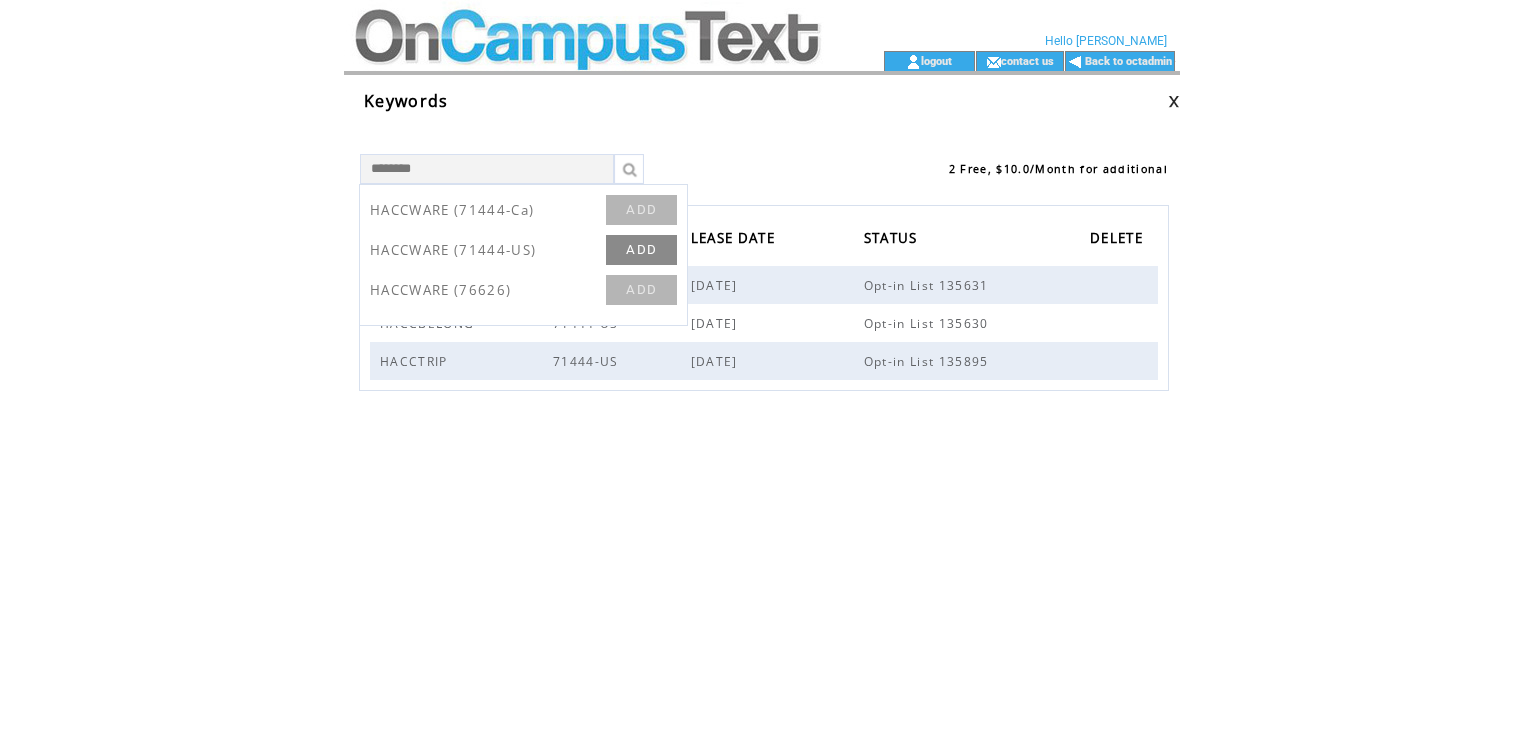 type on "********" 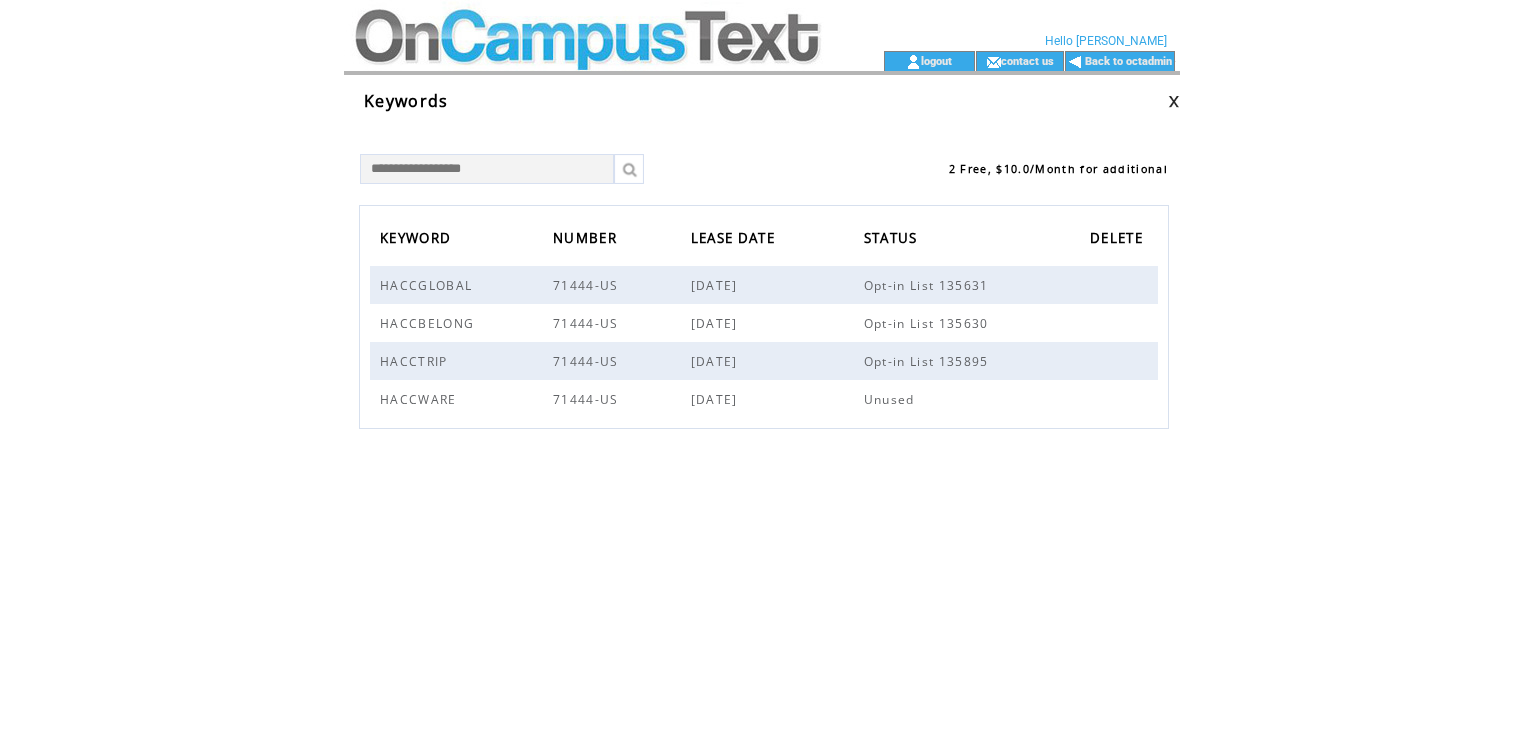 scroll, scrollTop: 0, scrollLeft: 0, axis: both 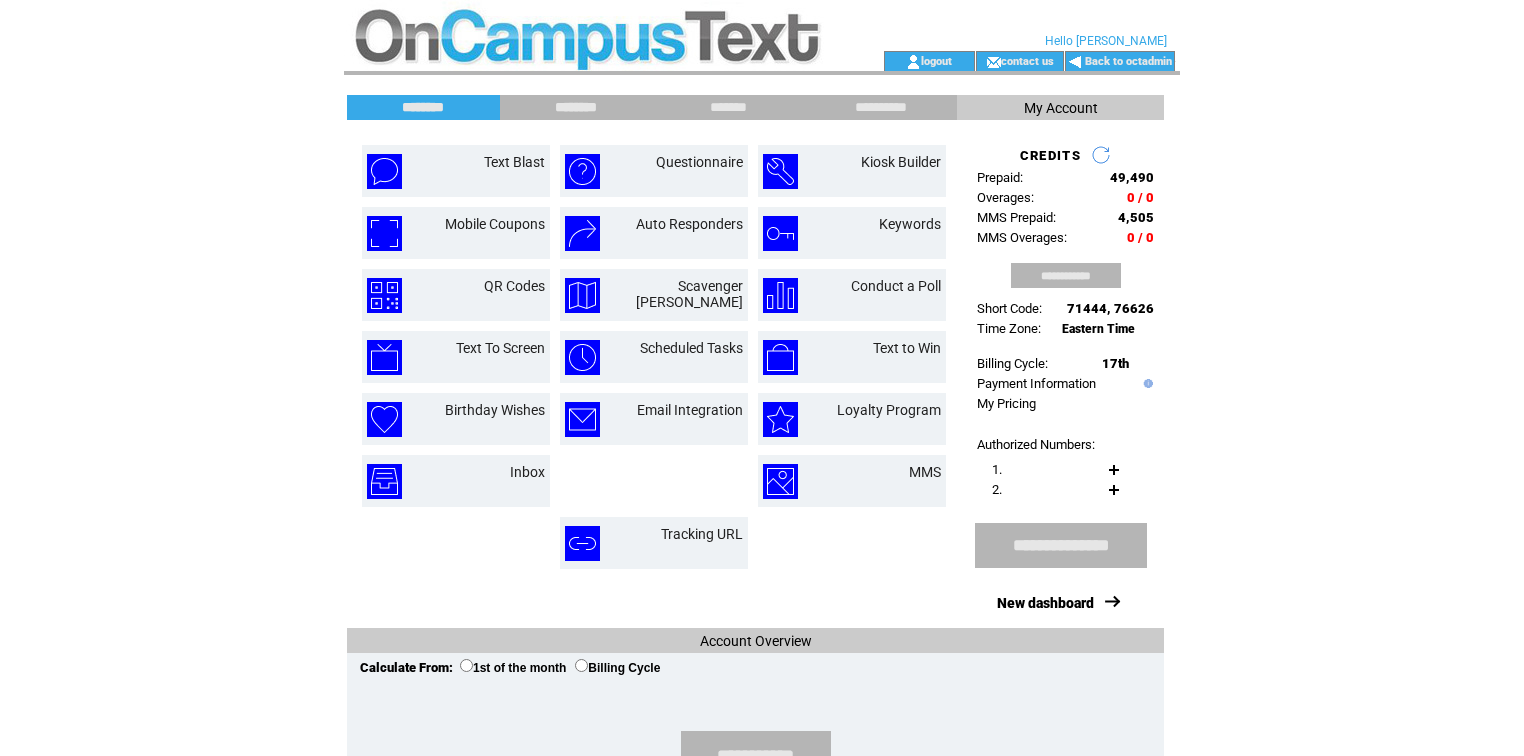 click on "********" at bounding box center [576, 107] 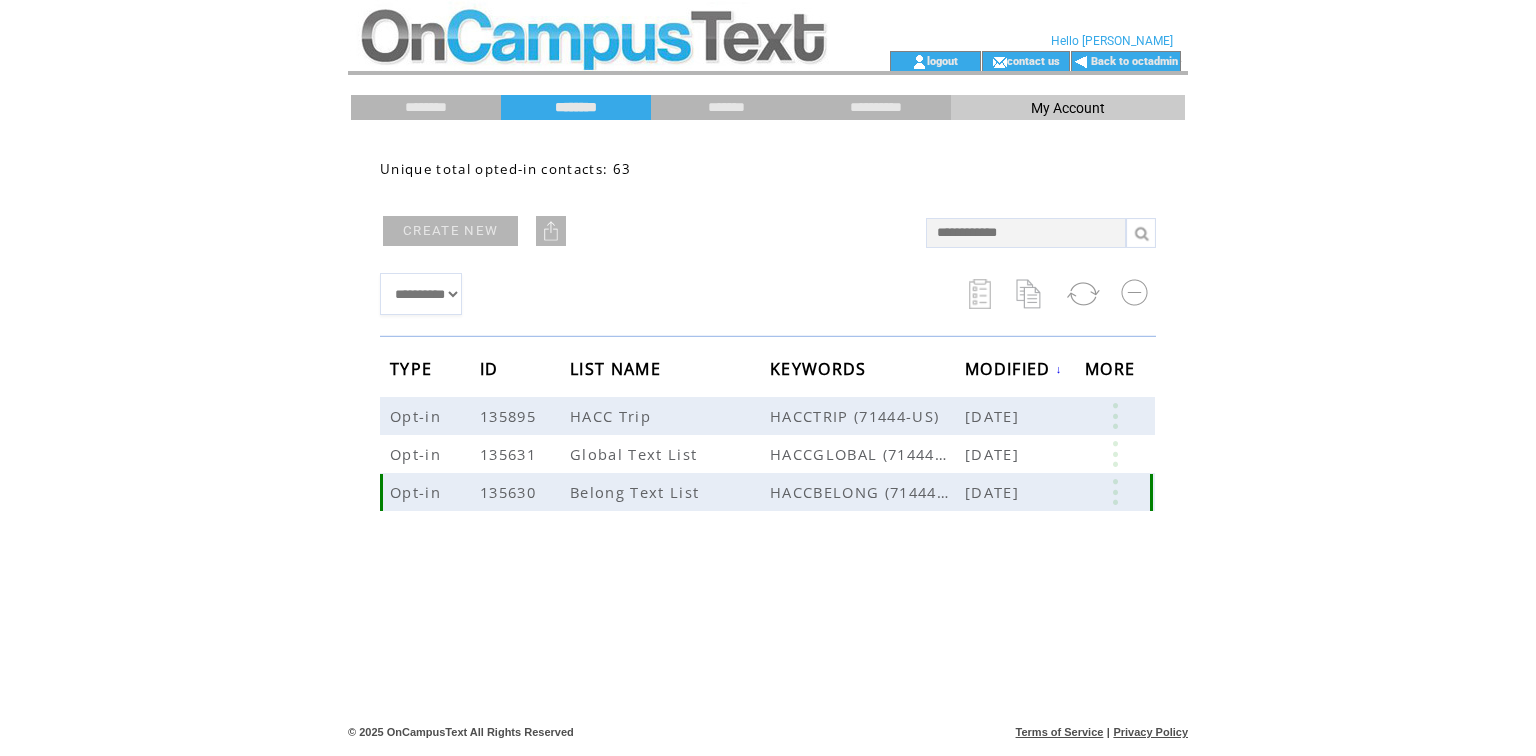 click at bounding box center [1115, 492] 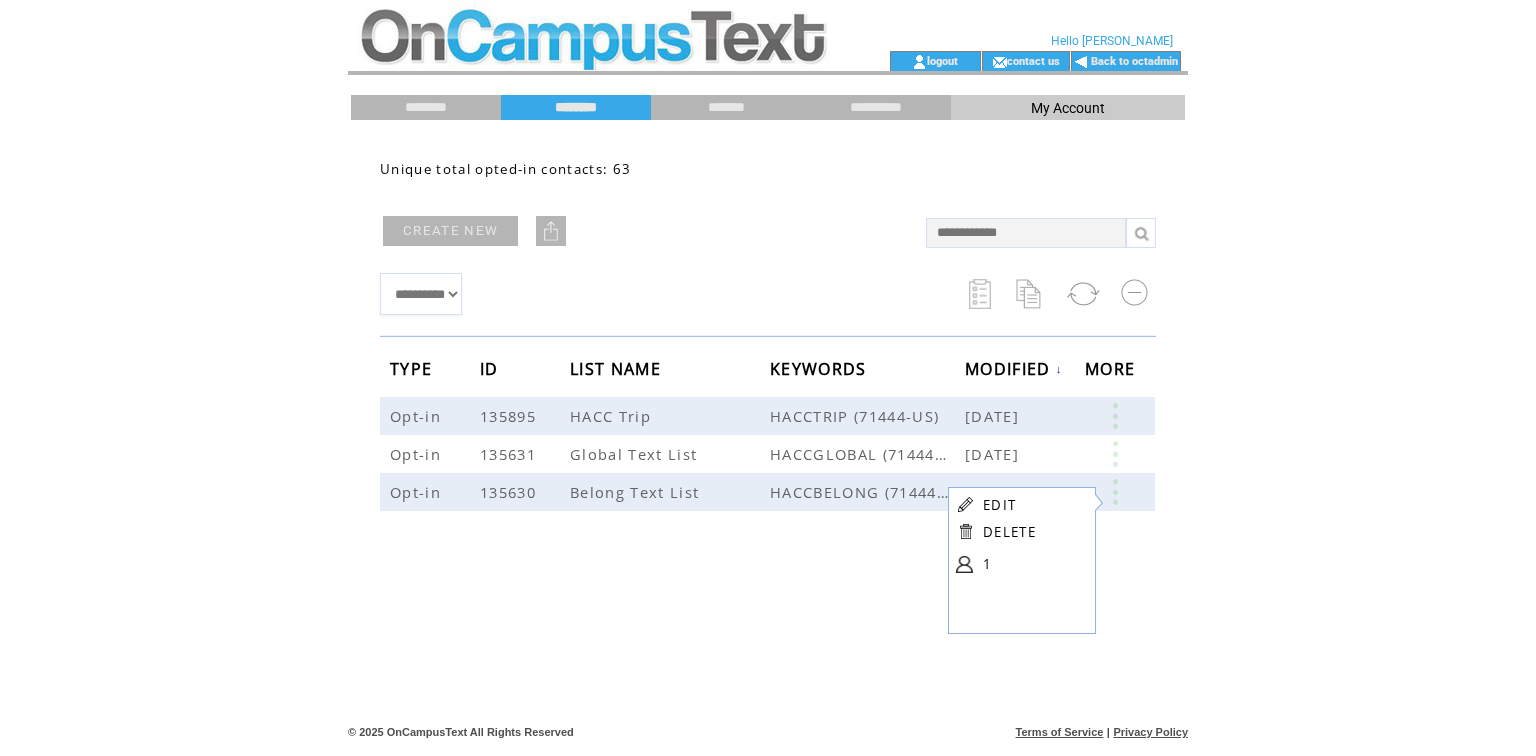 click on "EDIT" at bounding box center (999, 505) 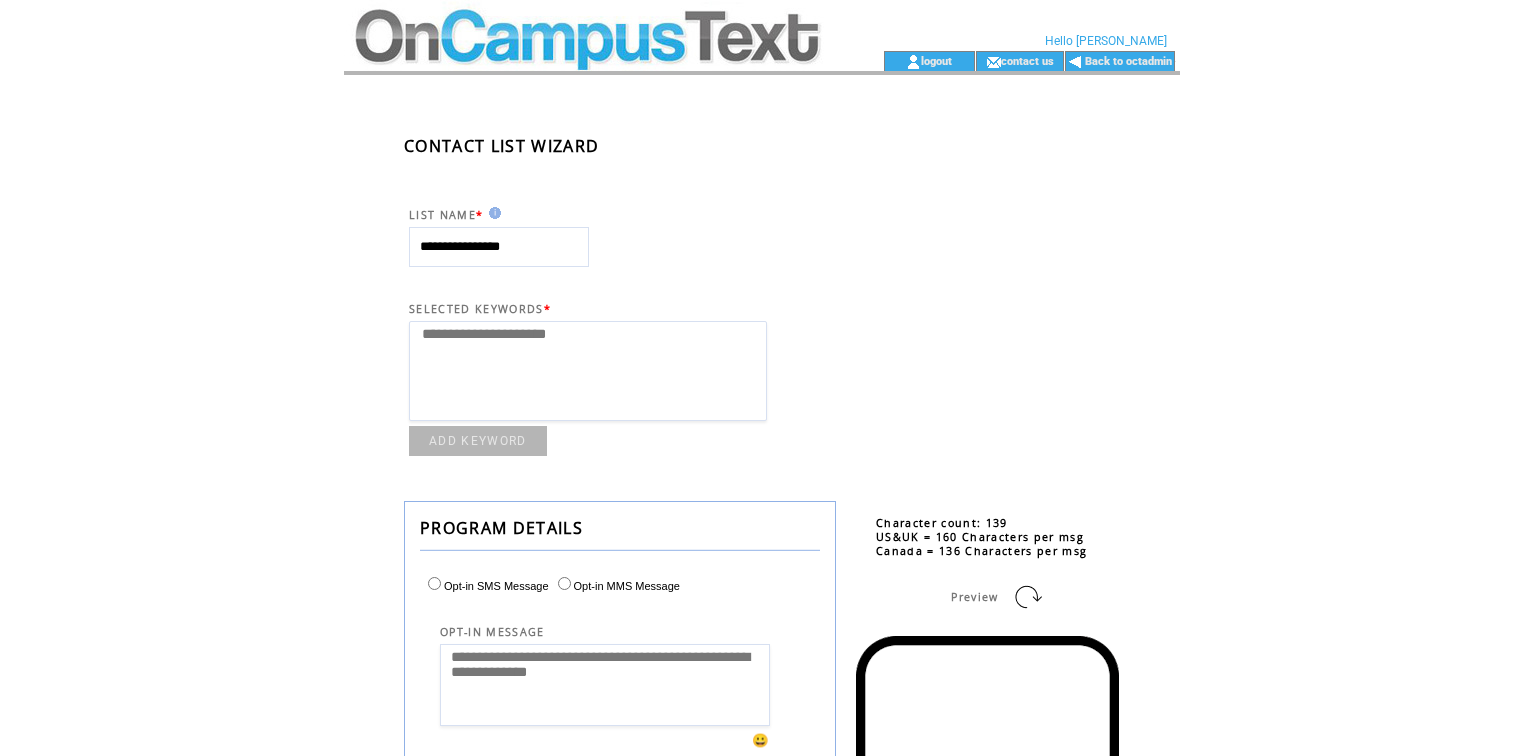 select 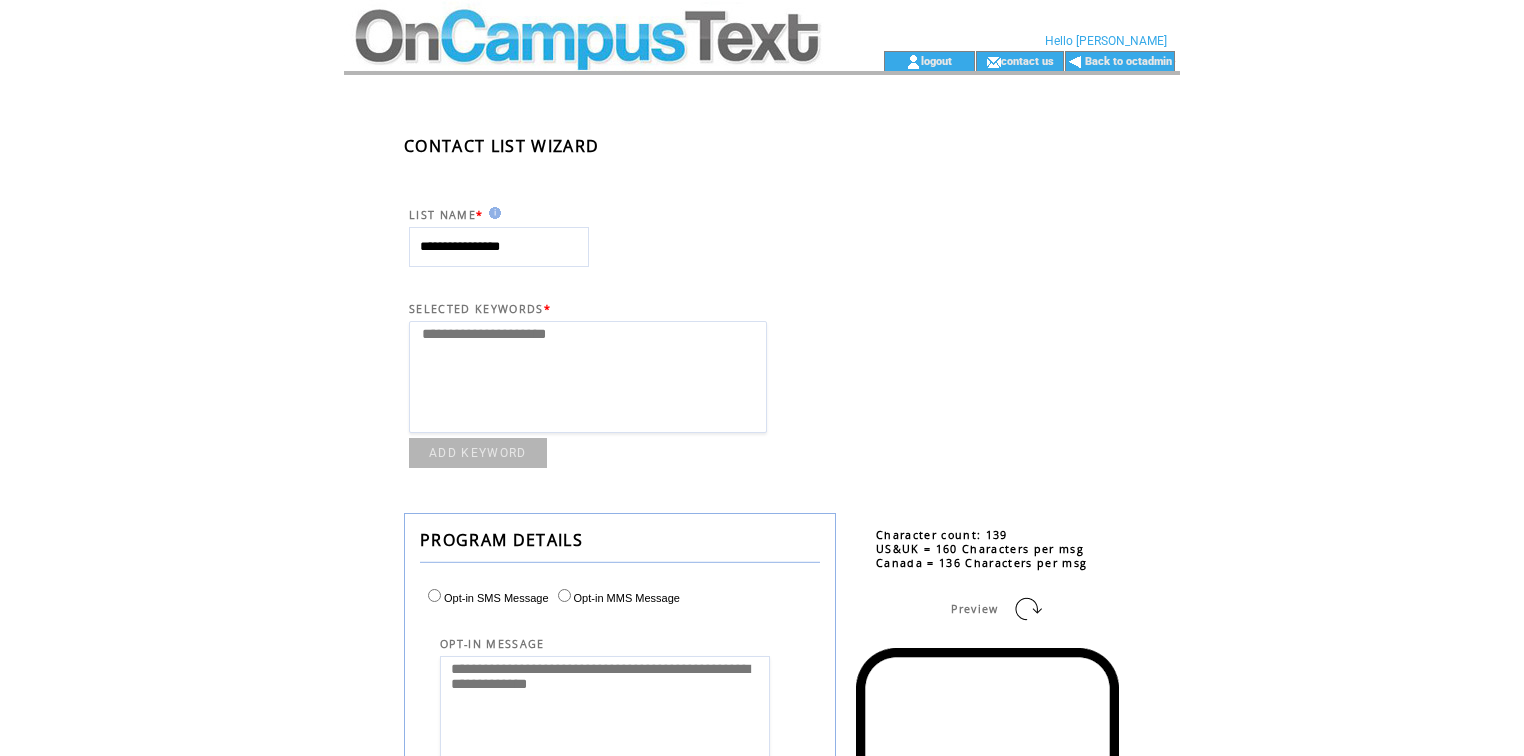 scroll, scrollTop: 0, scrollLeft: 0, axis: both 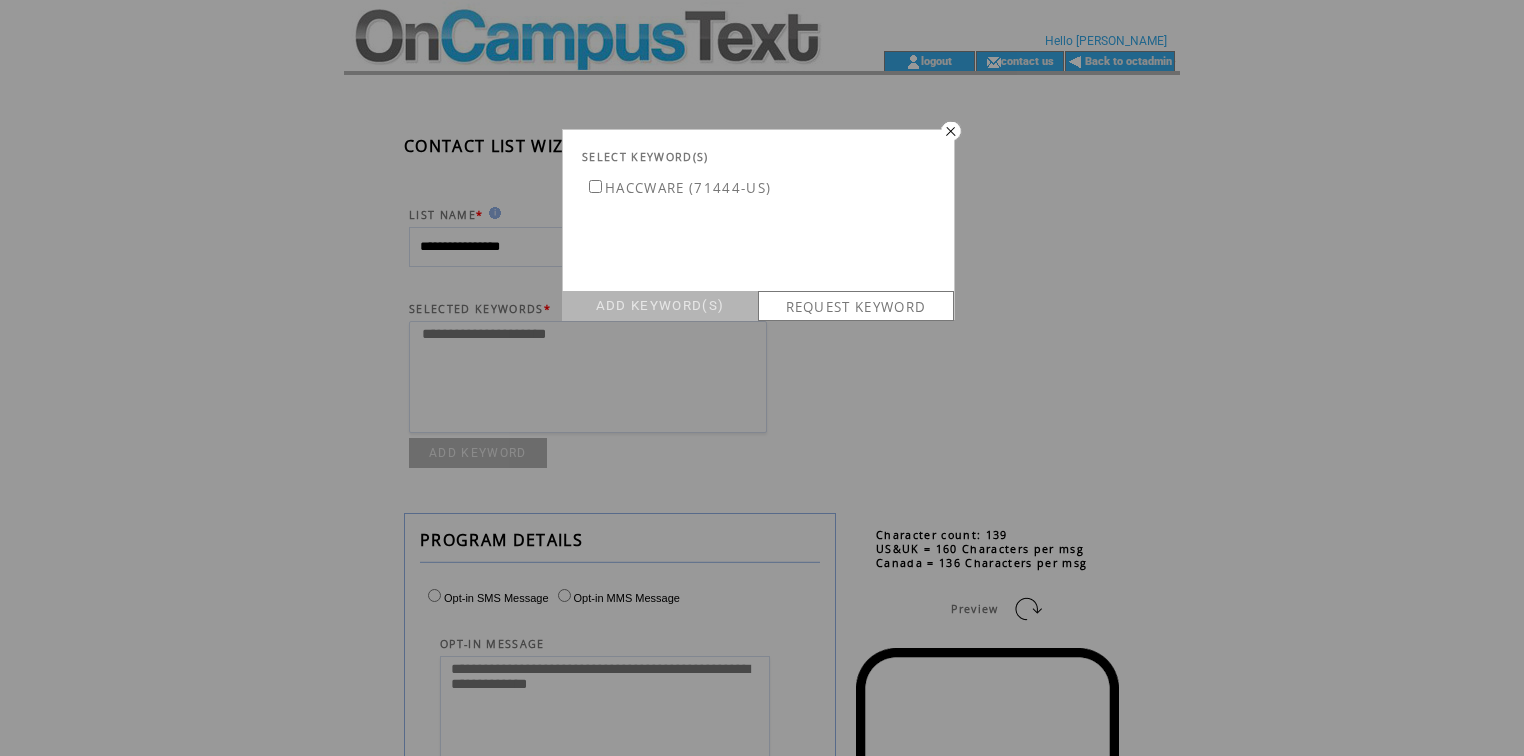click on "ADD KEYWORD(S)" at bounding box center [660, 306] 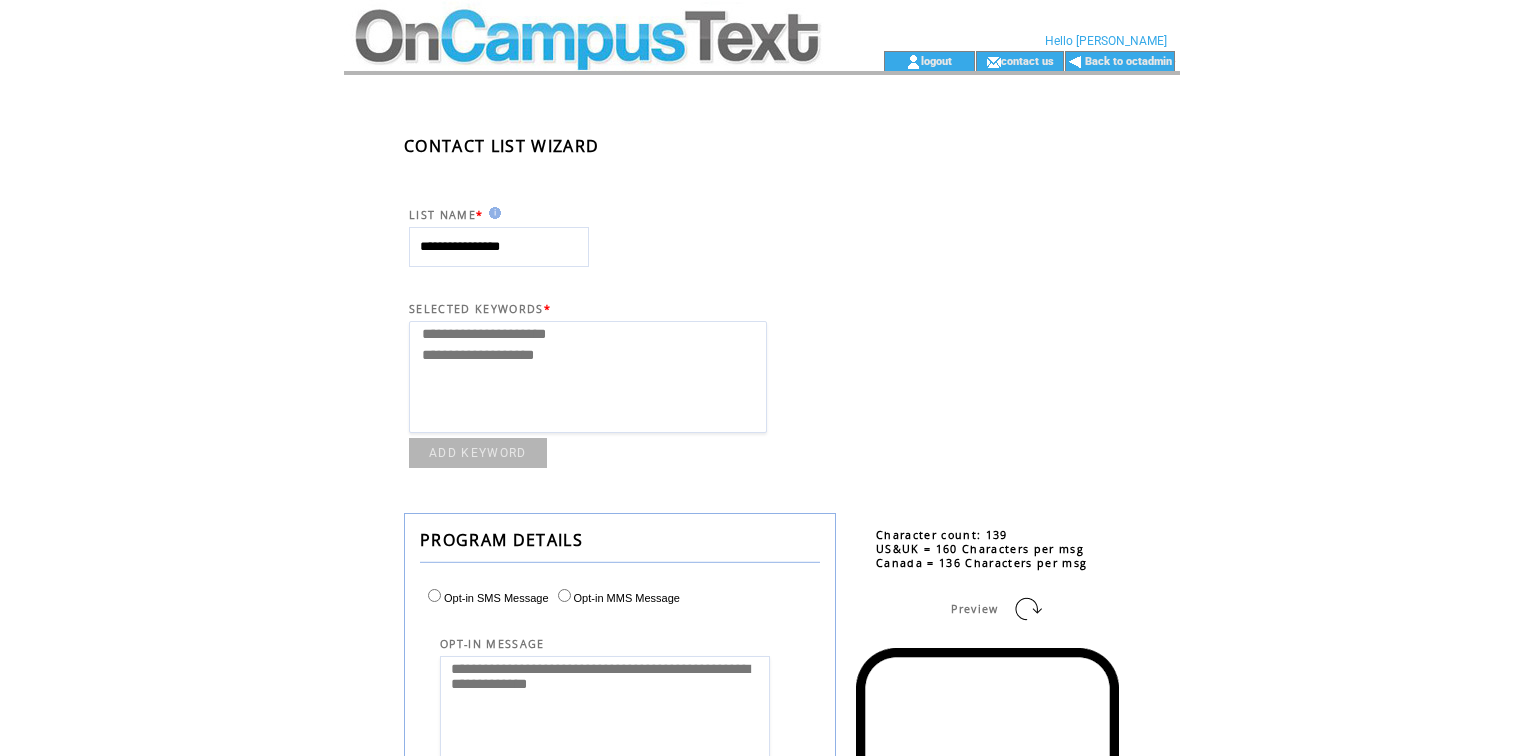 scroll, scrollTop: 0, scrollLeft: 0, axis: both 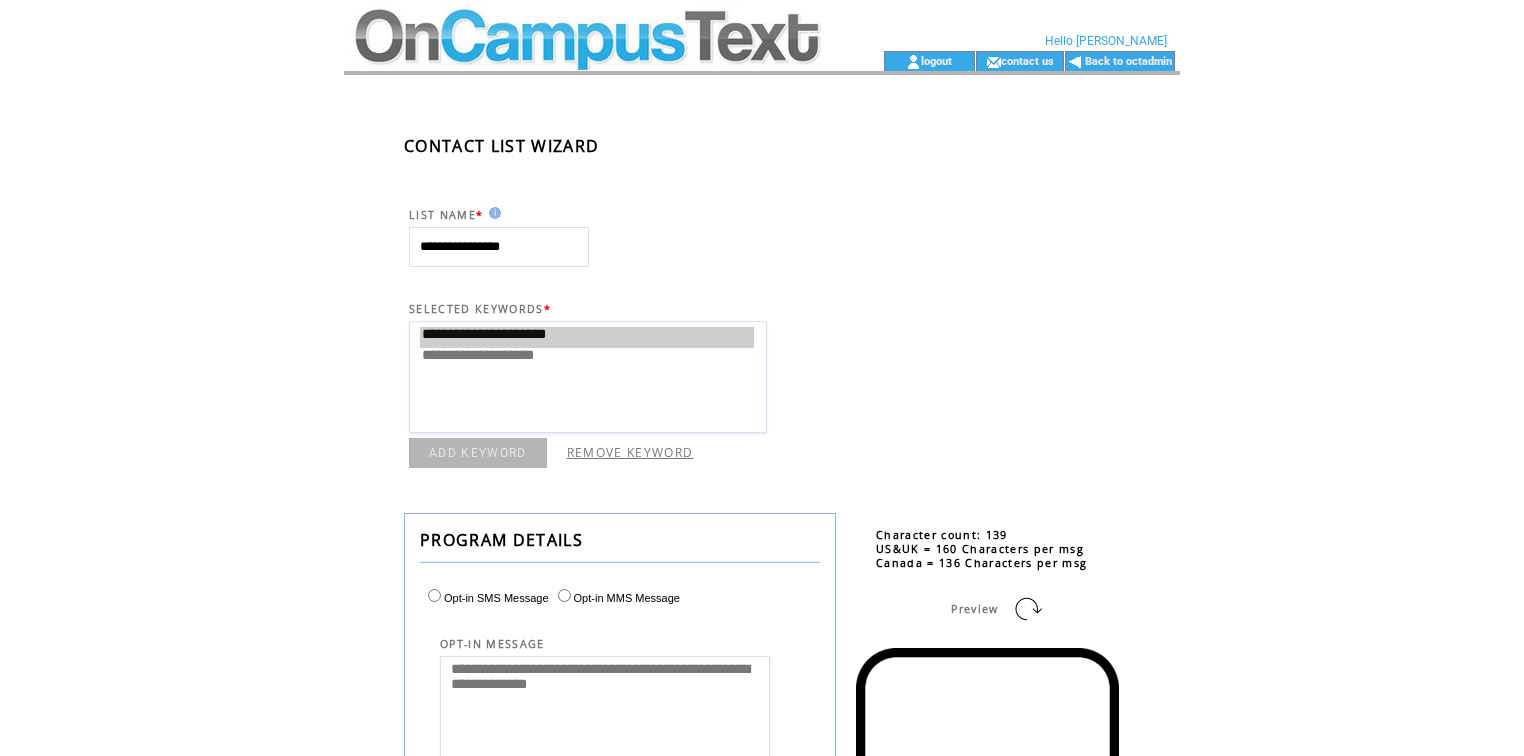 click on "REMOVE KEYWORD" at bounding box center [630, 452] 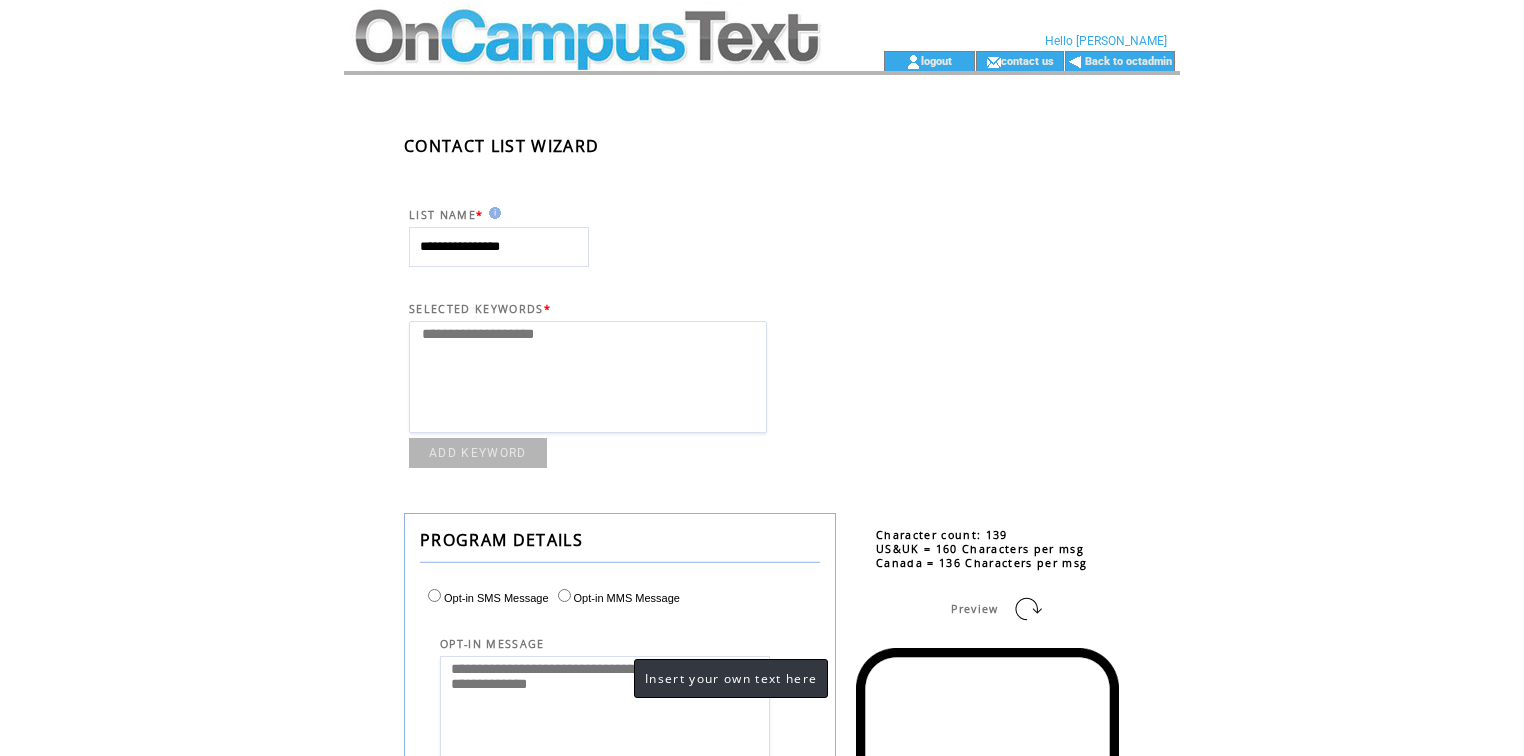 drag, startPoint x: 614, startPoint y: 696, endPoint x: 548, endPoint y: 691, distance: 66.189125 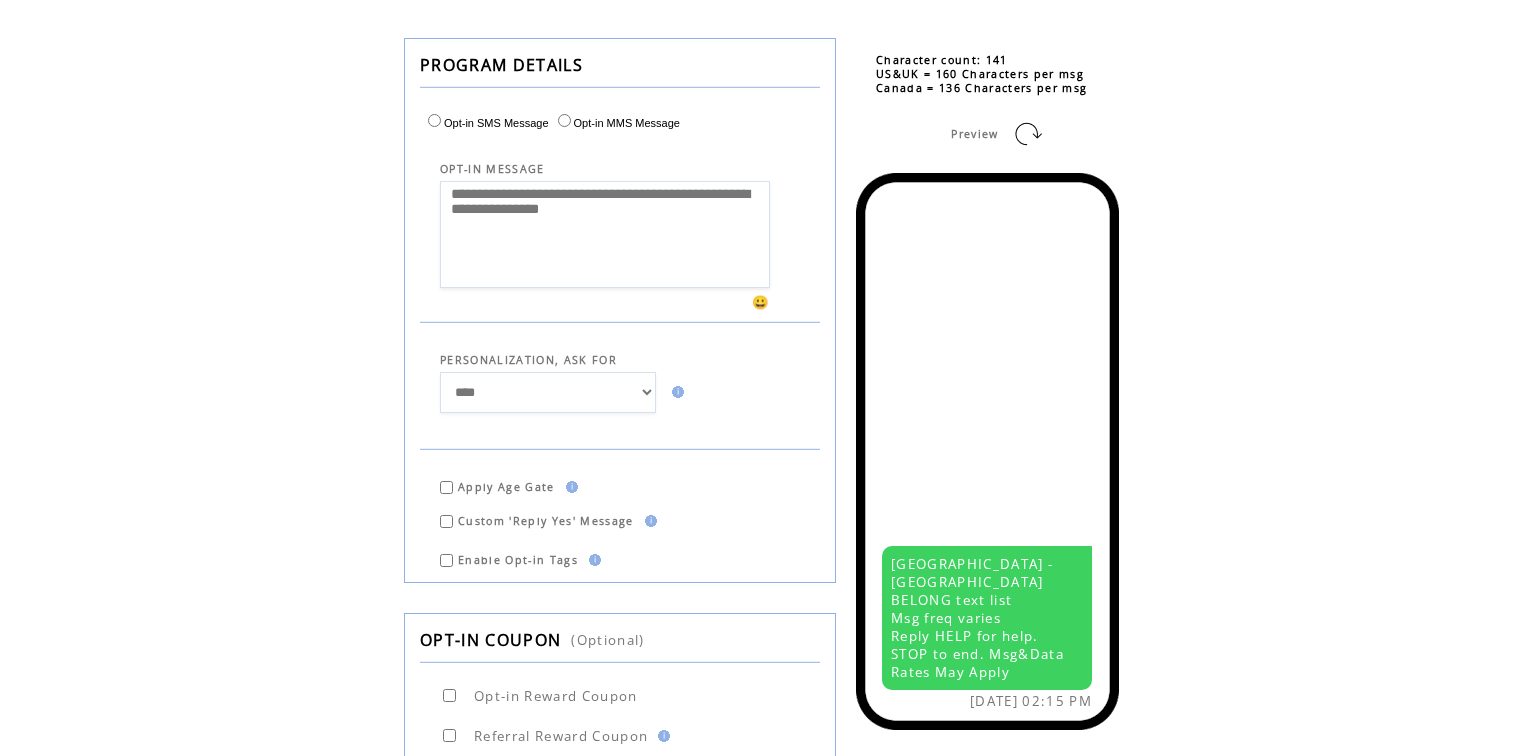 scroll, scrollTop: 720, scrollLeft: 0, axis: vertical 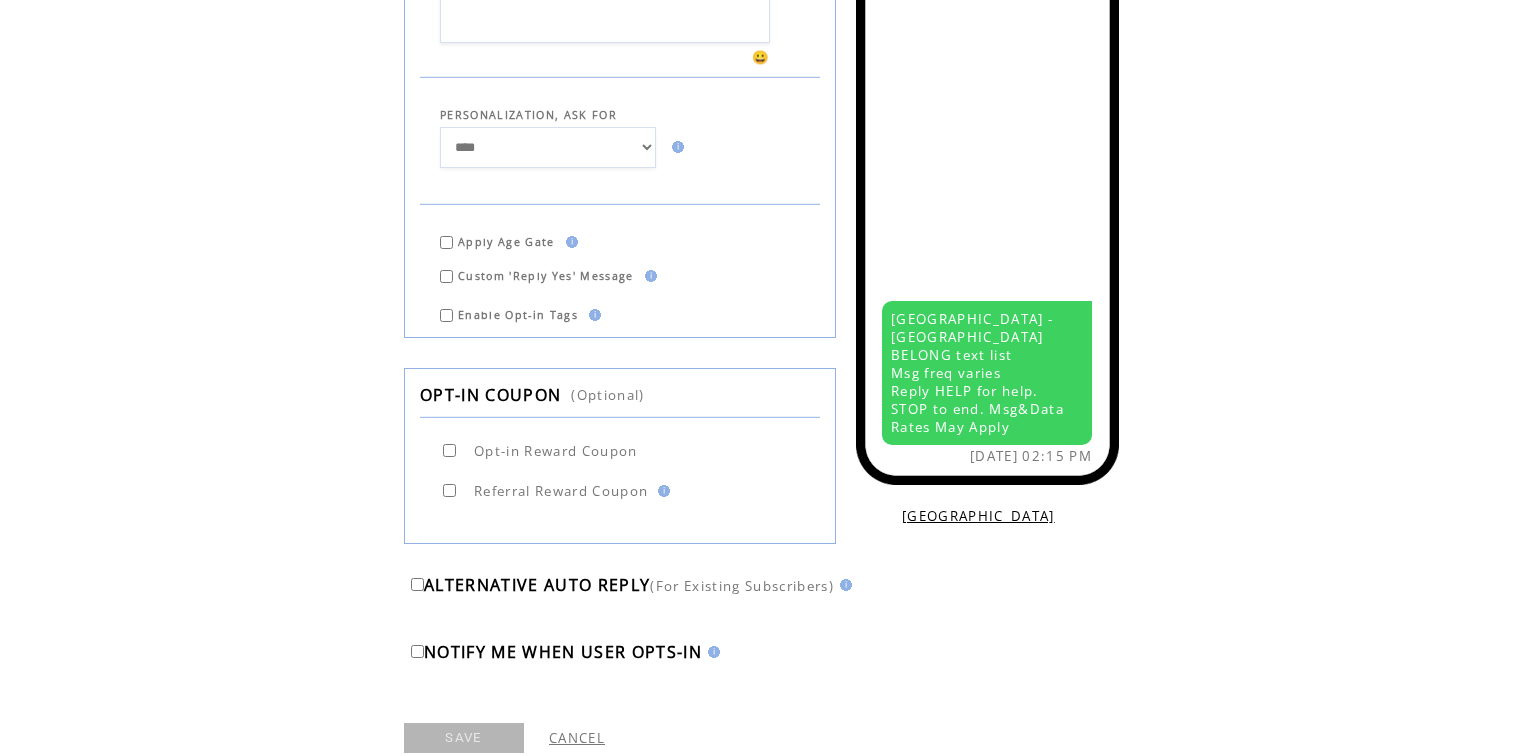 type on "**********" 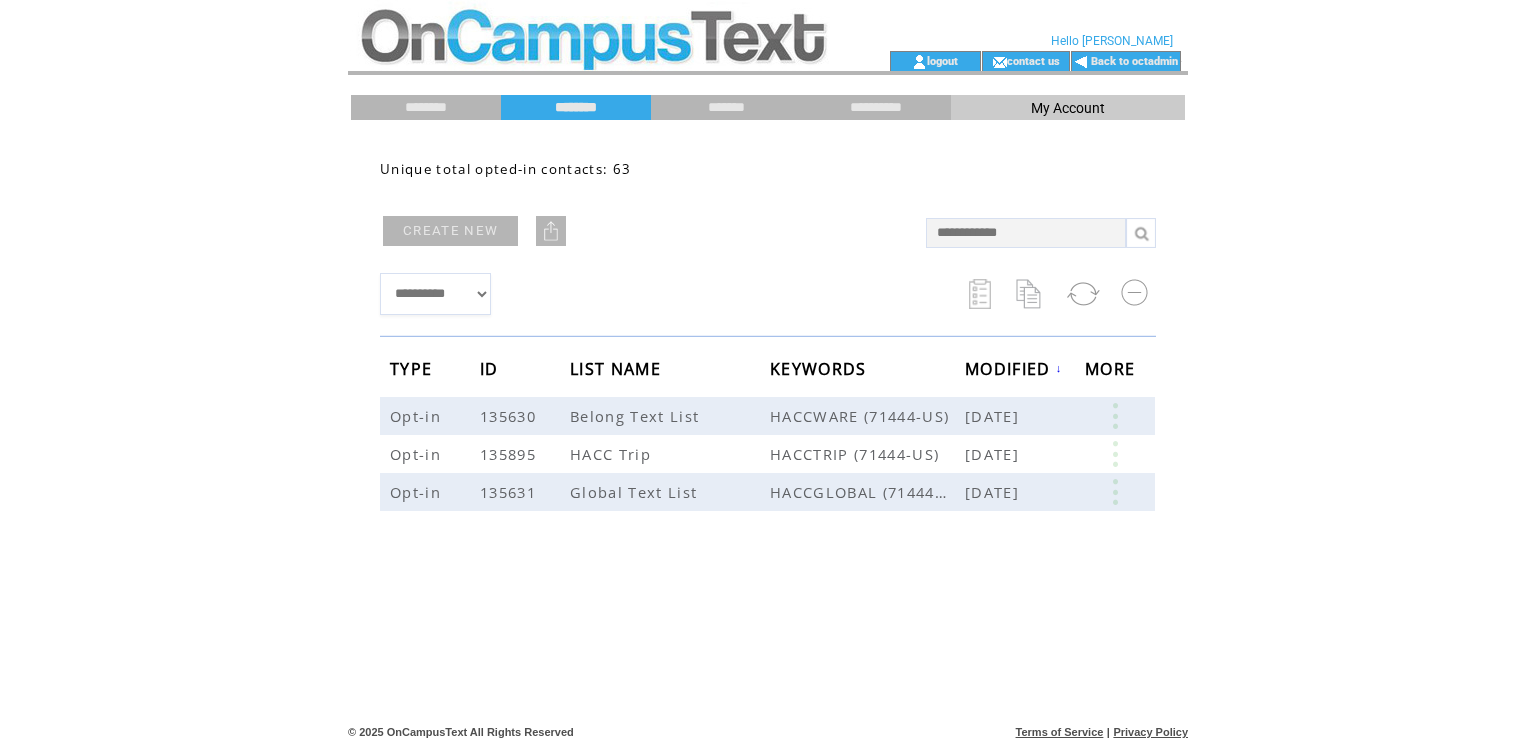 scroll, scrollTop: 0, scrollLeft: 0, axis: both 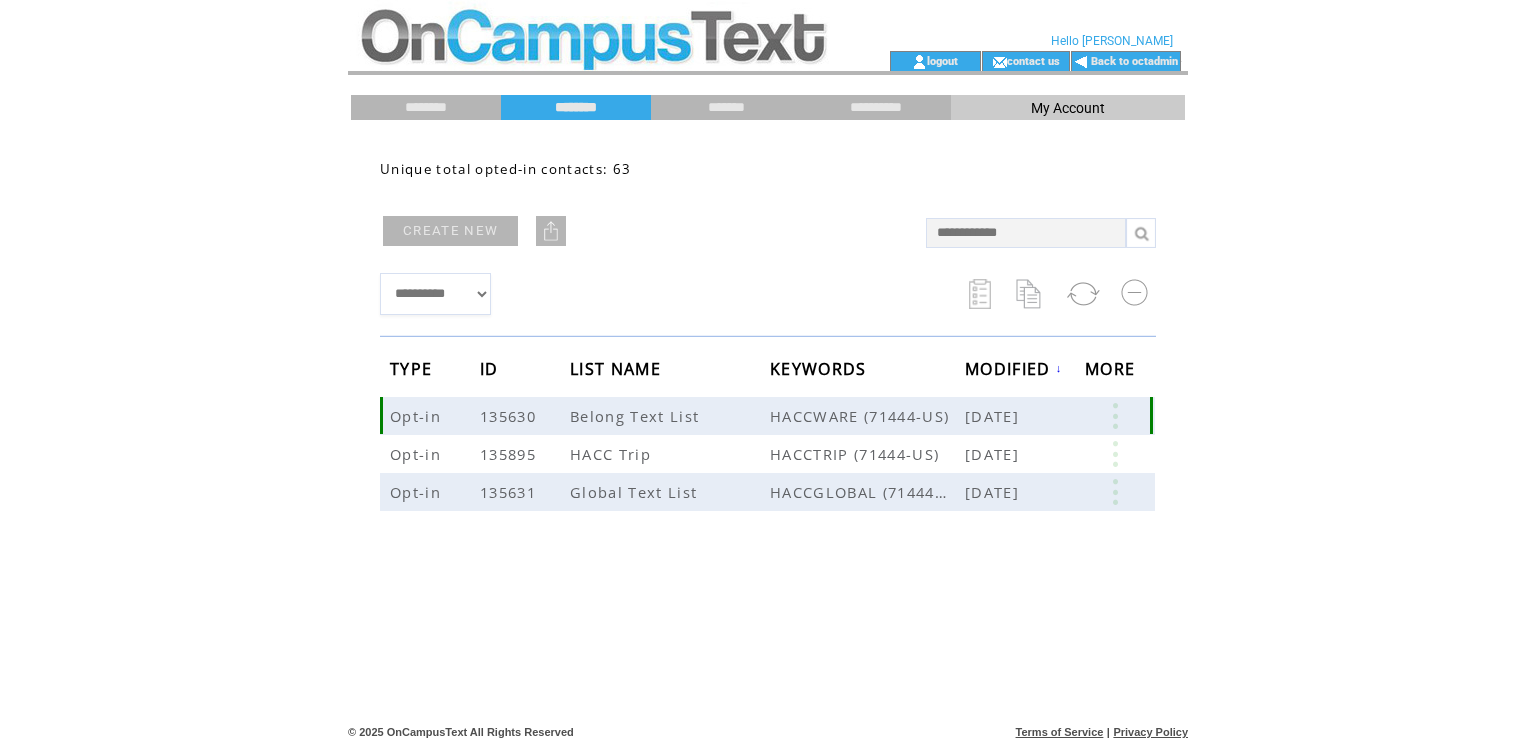click at bounding box center [1115, 416] 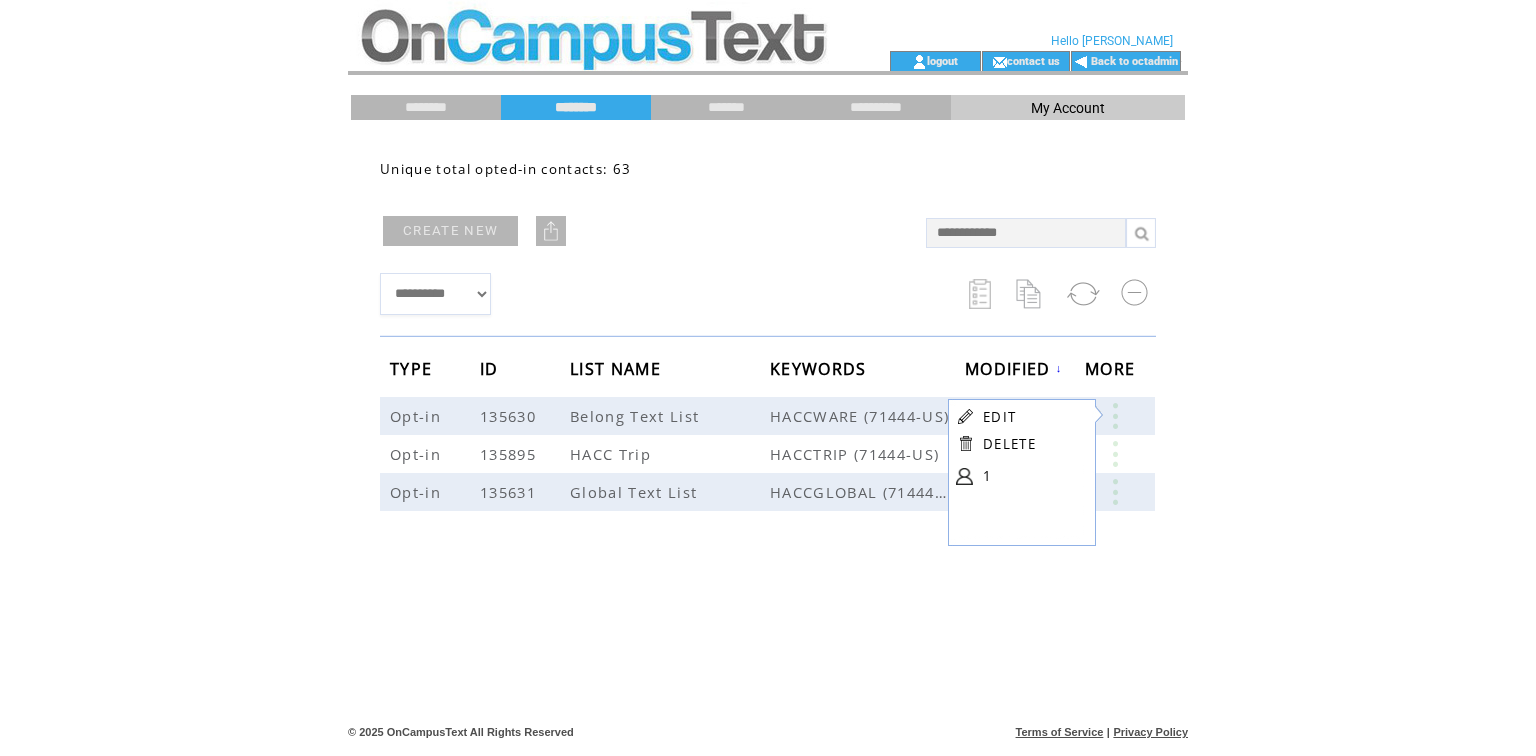 click at bounding box center [965, 416] 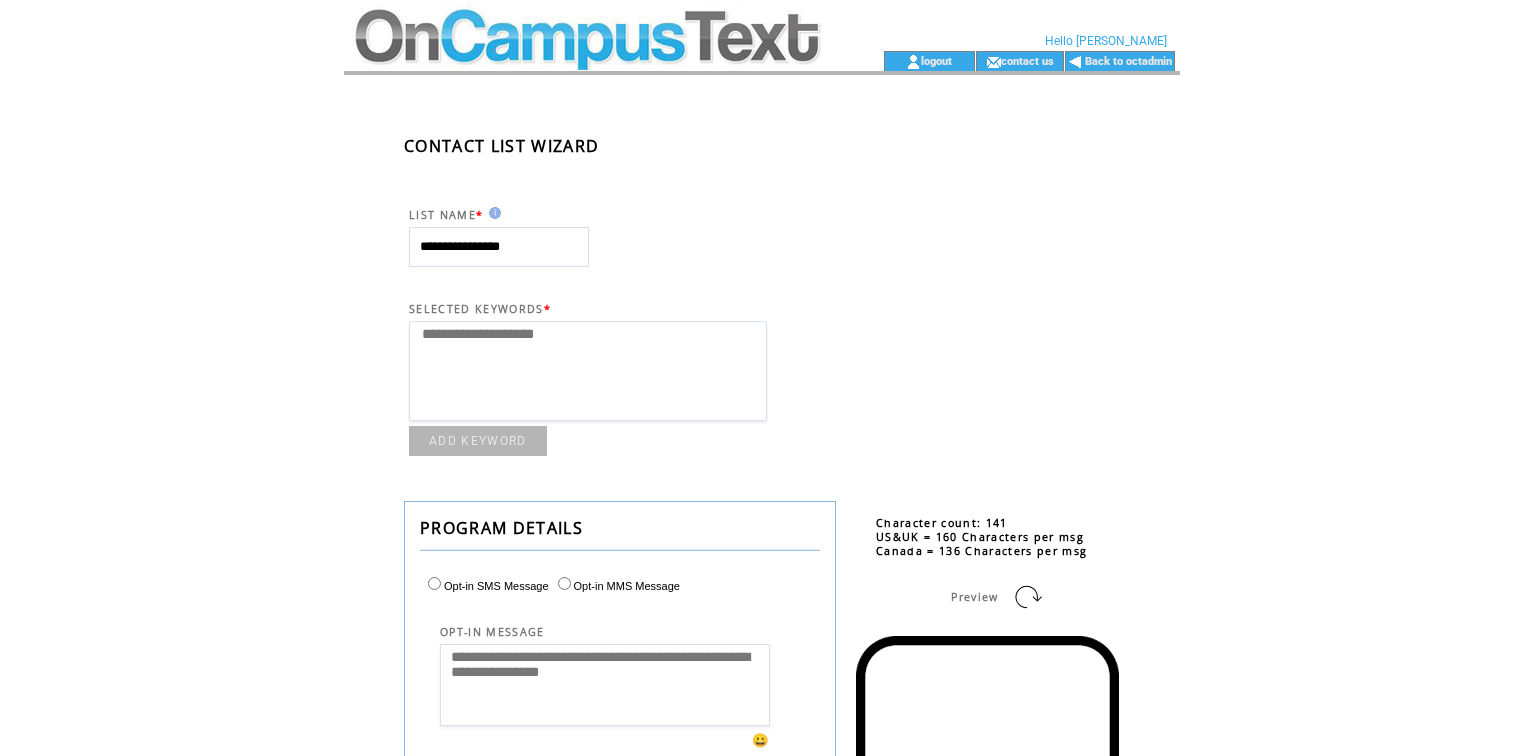 select 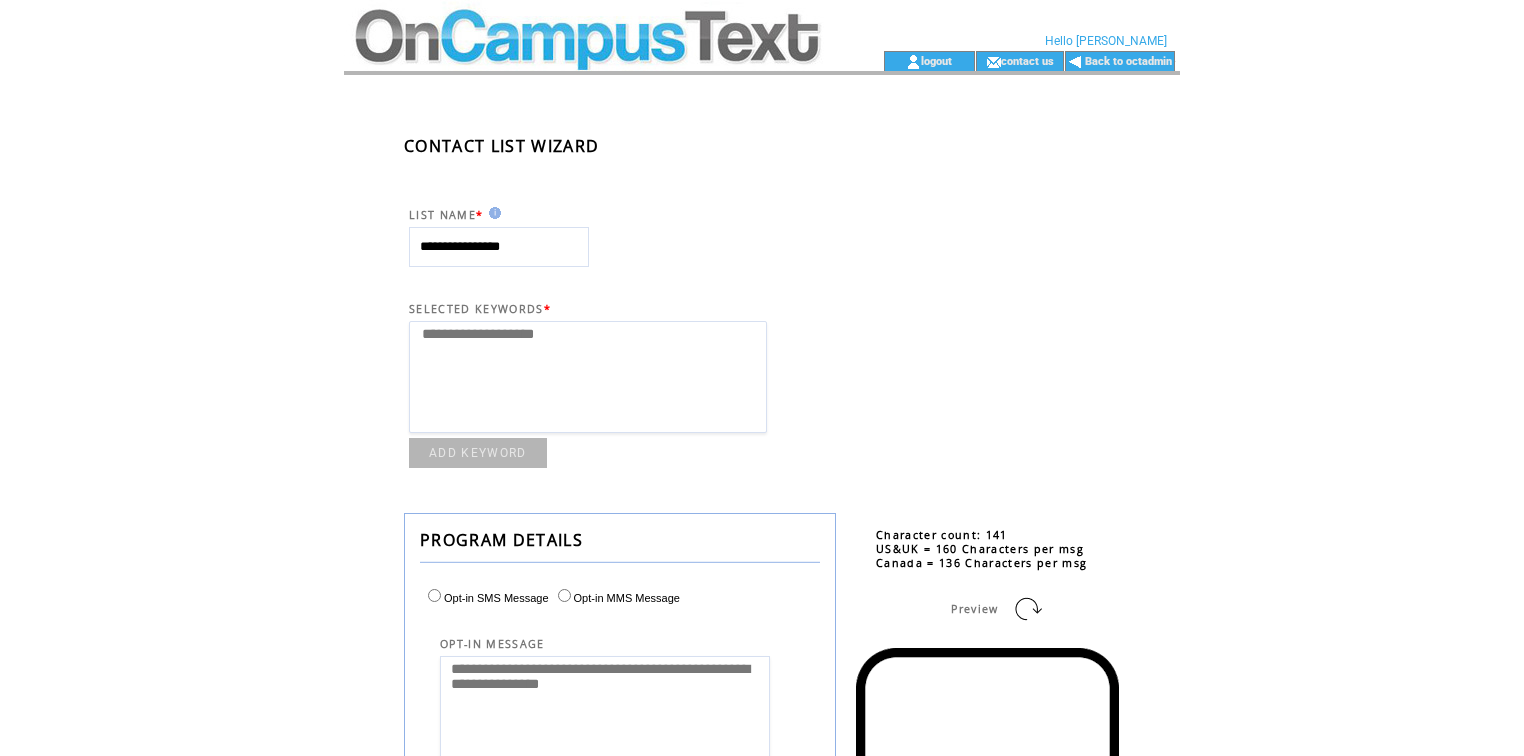 scroll, scrollTop: 0, scrollLeft: 0, axis: both 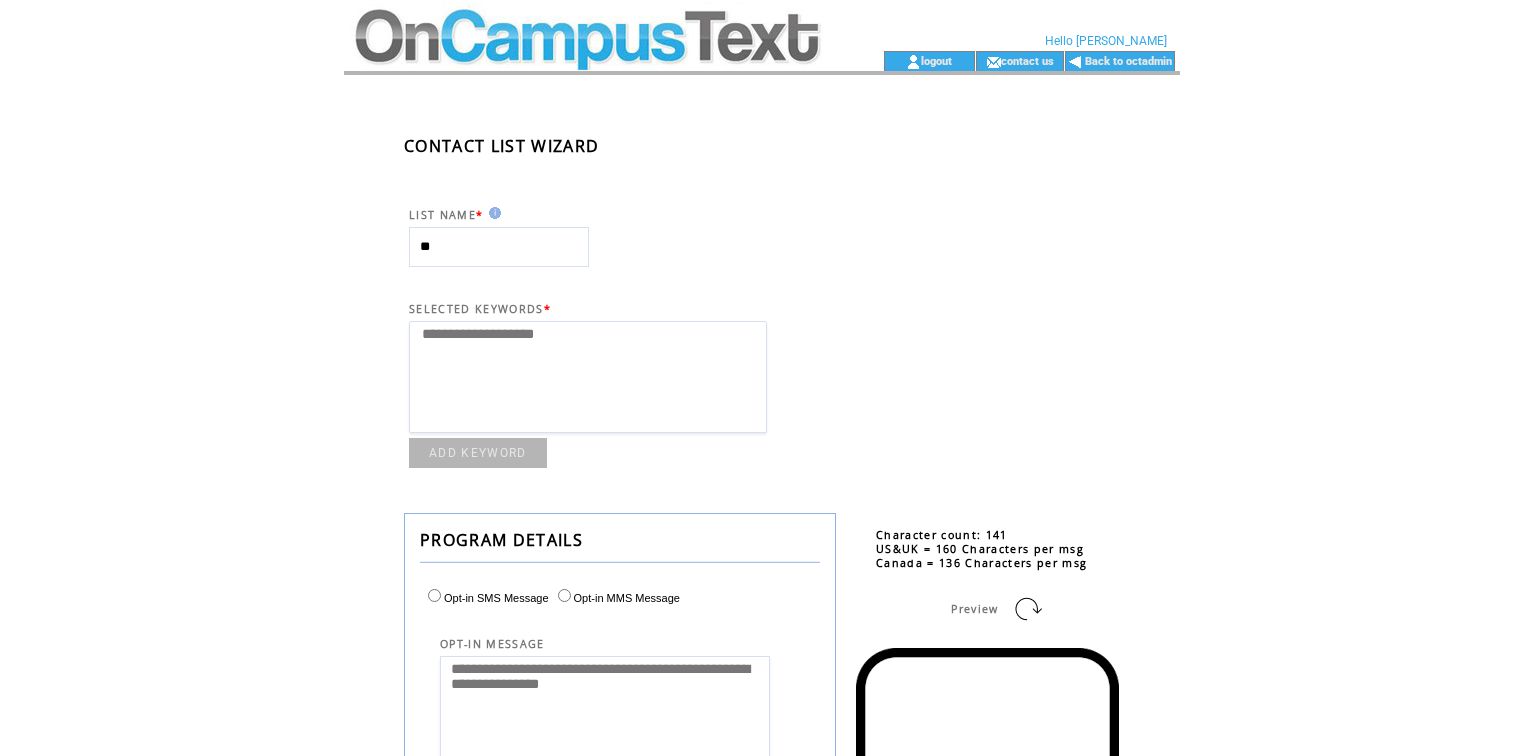 type on "*" 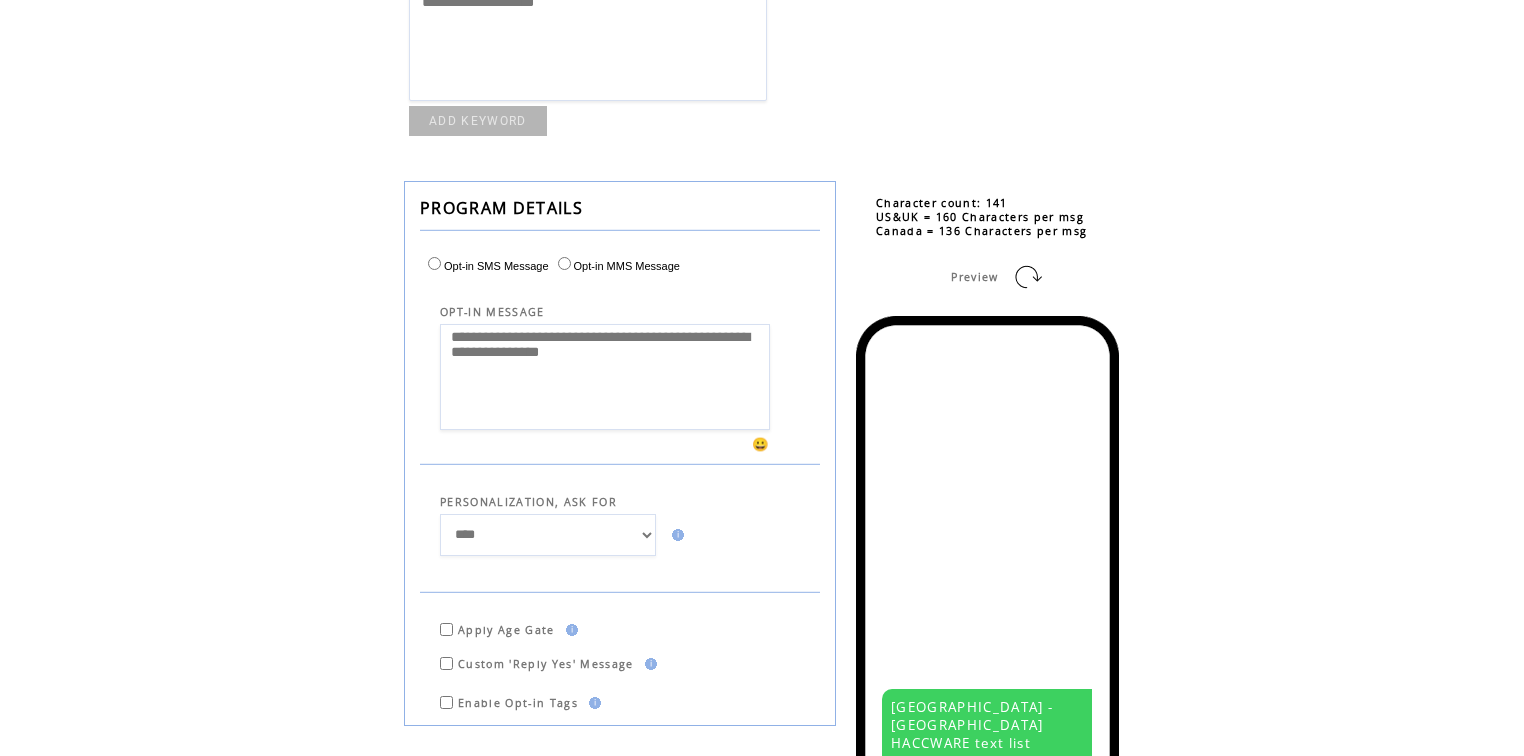 scroll, scrollTop: 775, scrollLeft: 0, axis: vertical 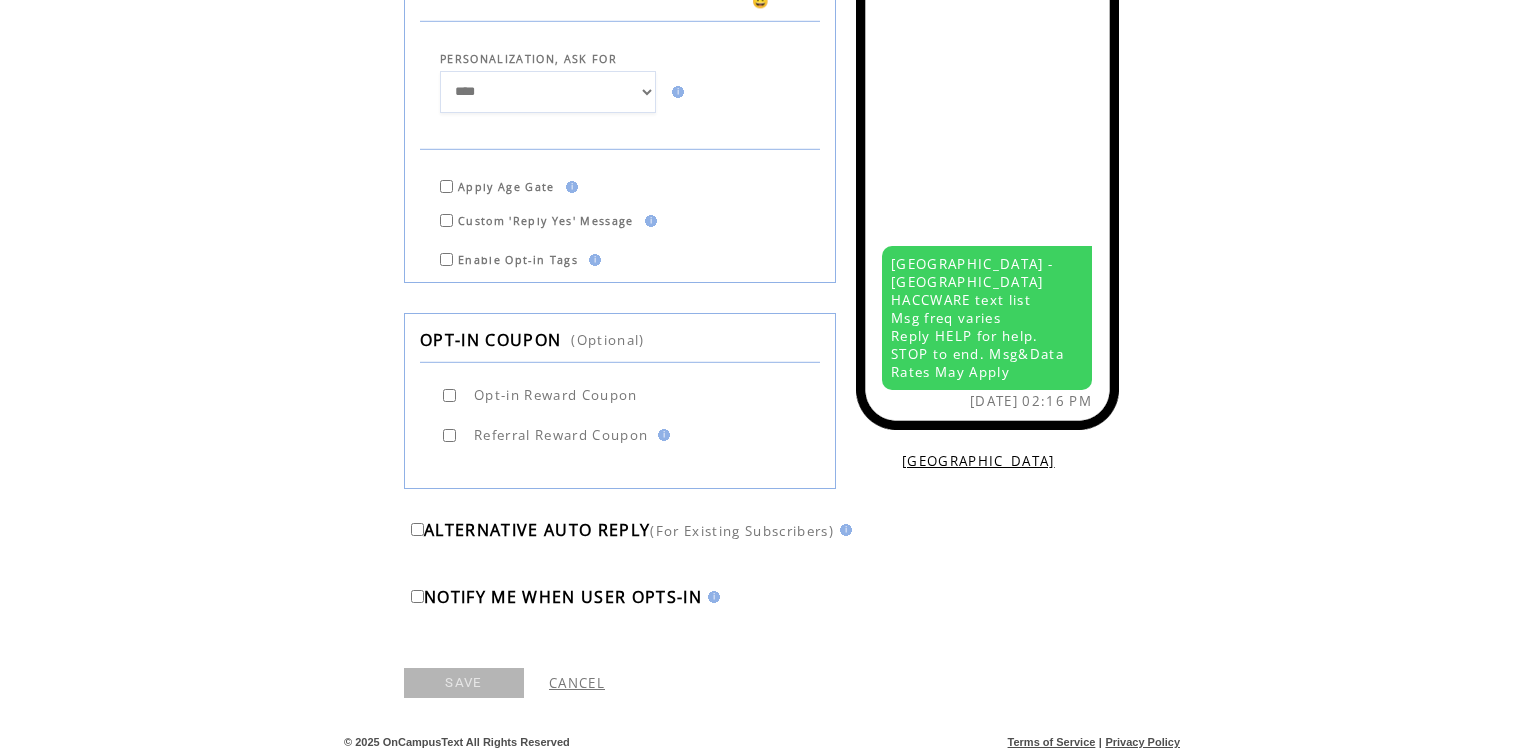 type on "********" 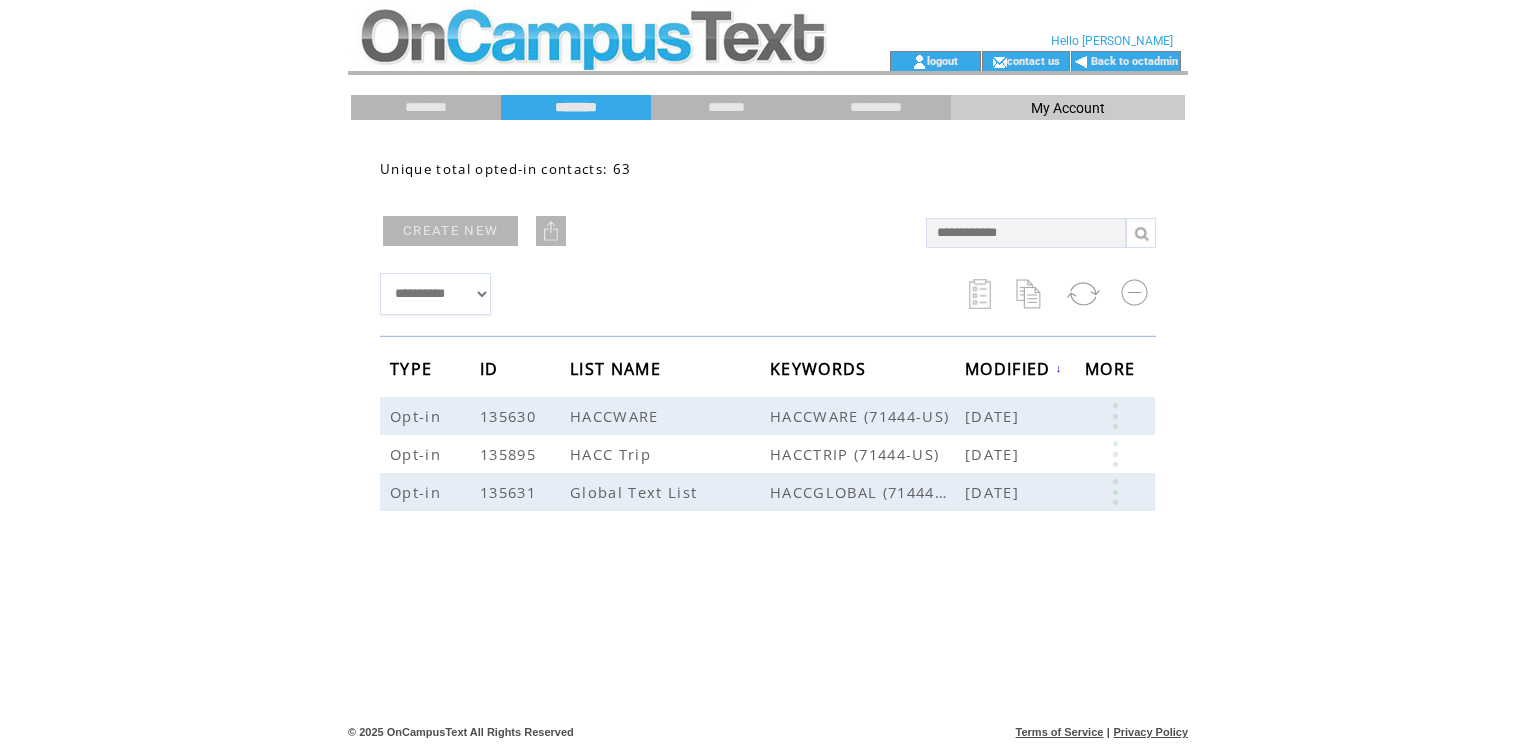 scroll, scrollTop: 0, scrollLeft: 0, axis: both 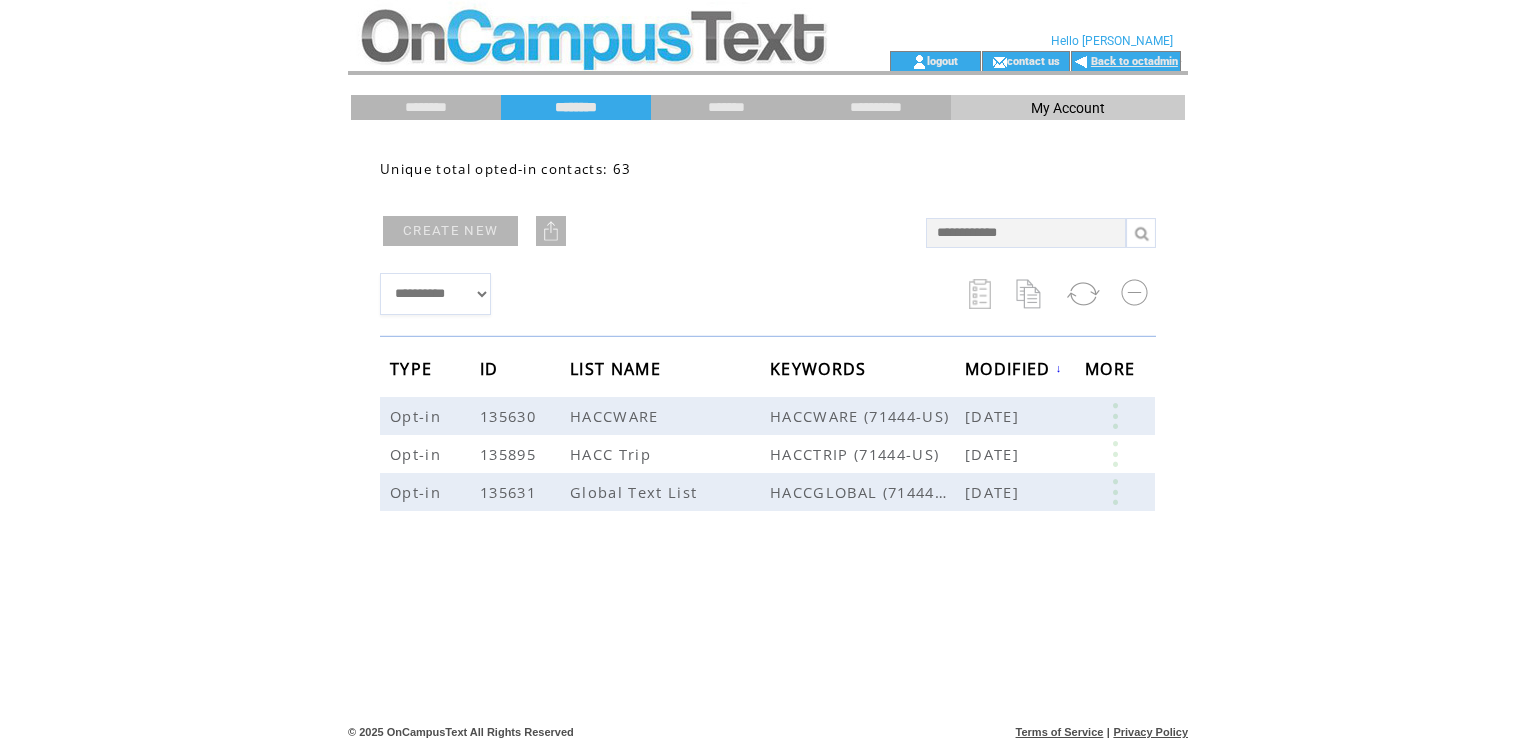 click on "Back to octadmin" at bounding box center [1134, 61] 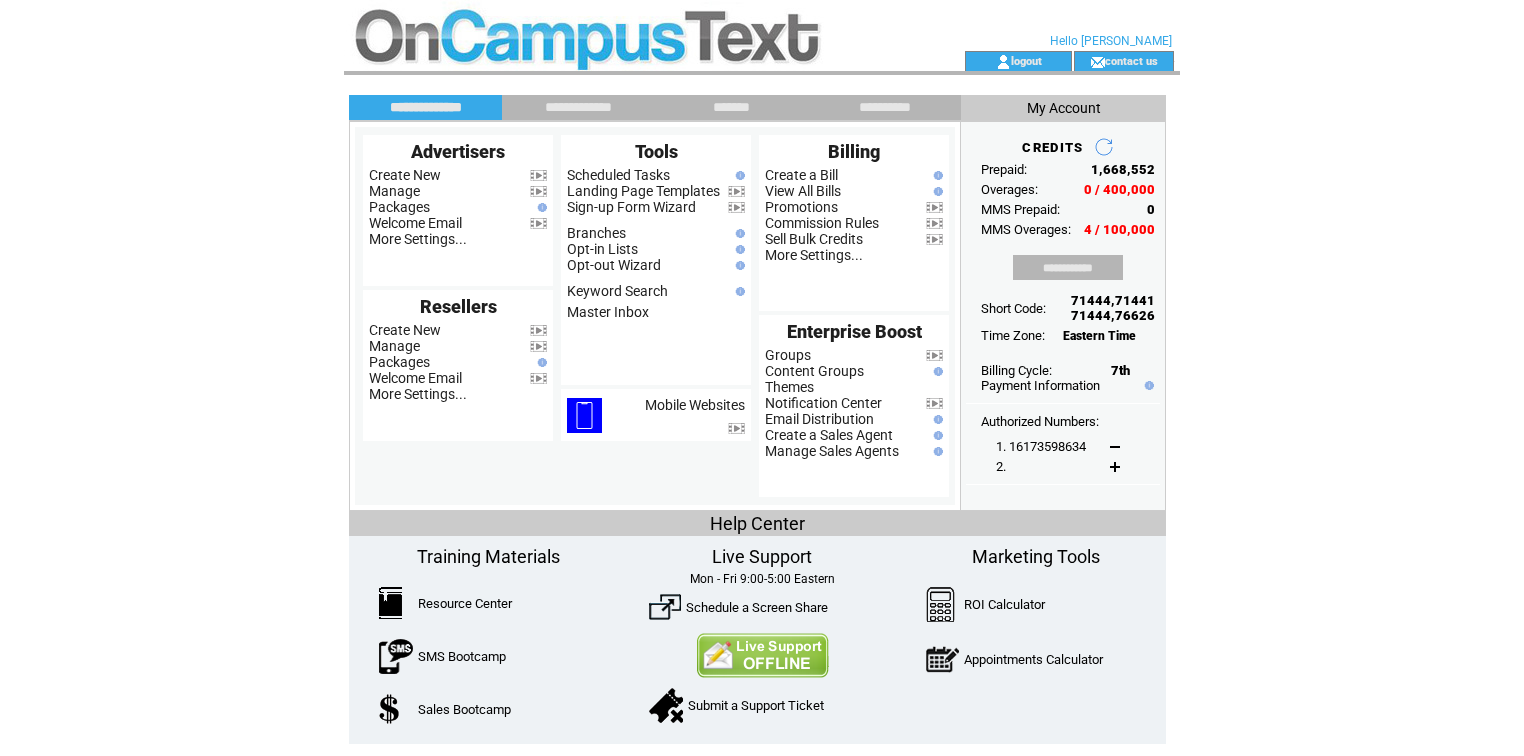 scroll, scrollTop: 0, scrollLeft: 0, axis: both 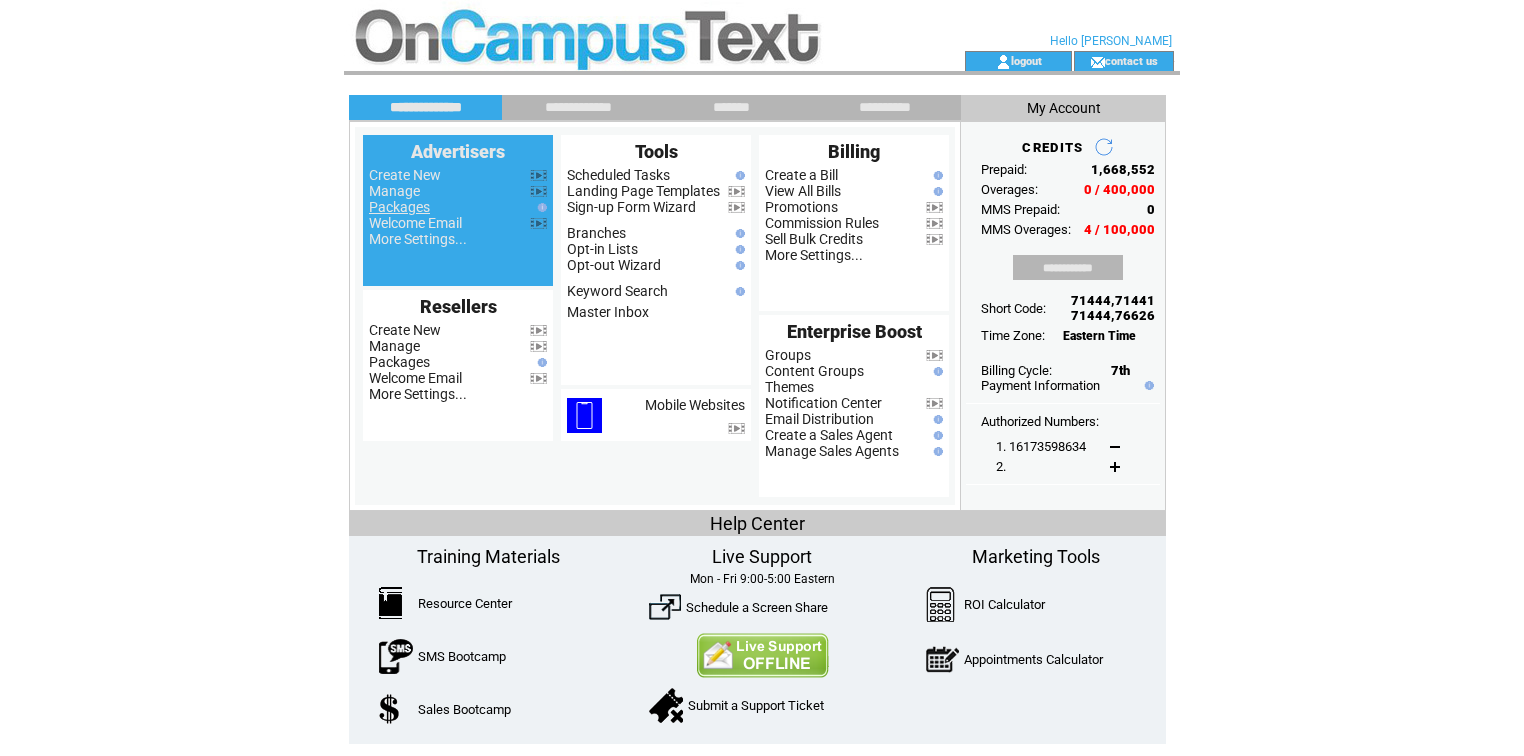 click on "Packages" at bounding box center (399, 207) 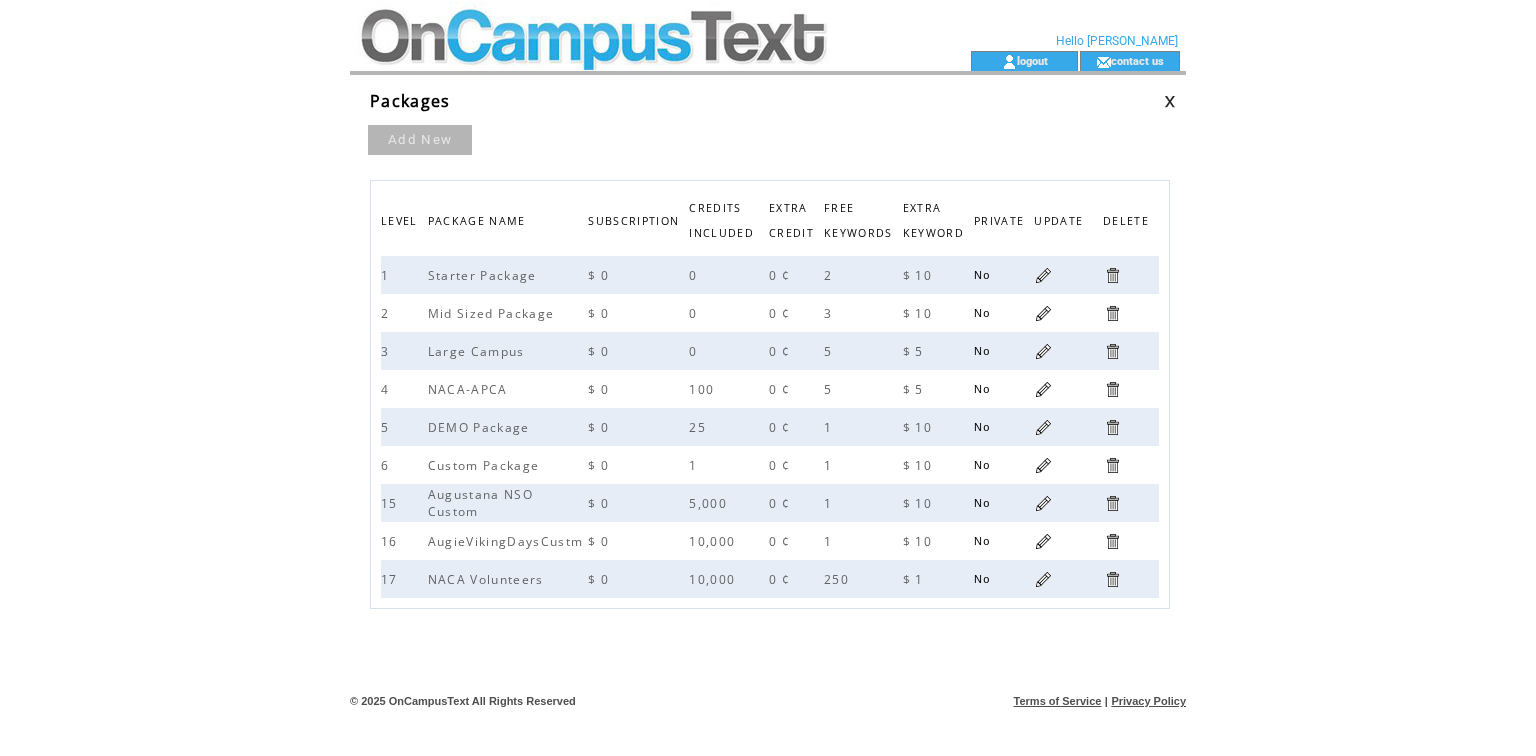 scroll, scrollTop: 0, scrollLeft: 0, axis: both 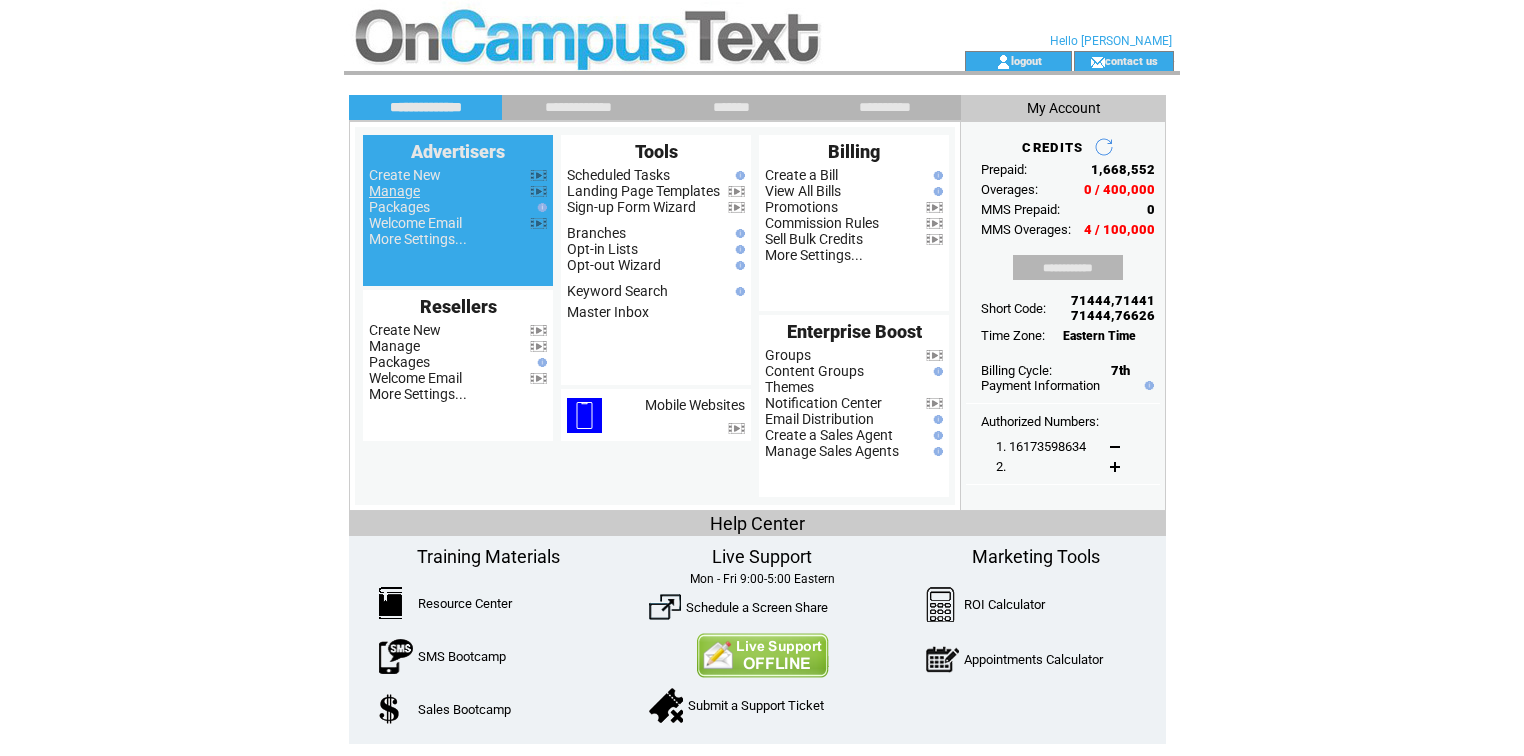 click on "Manage" at bounding box center (394, 191) 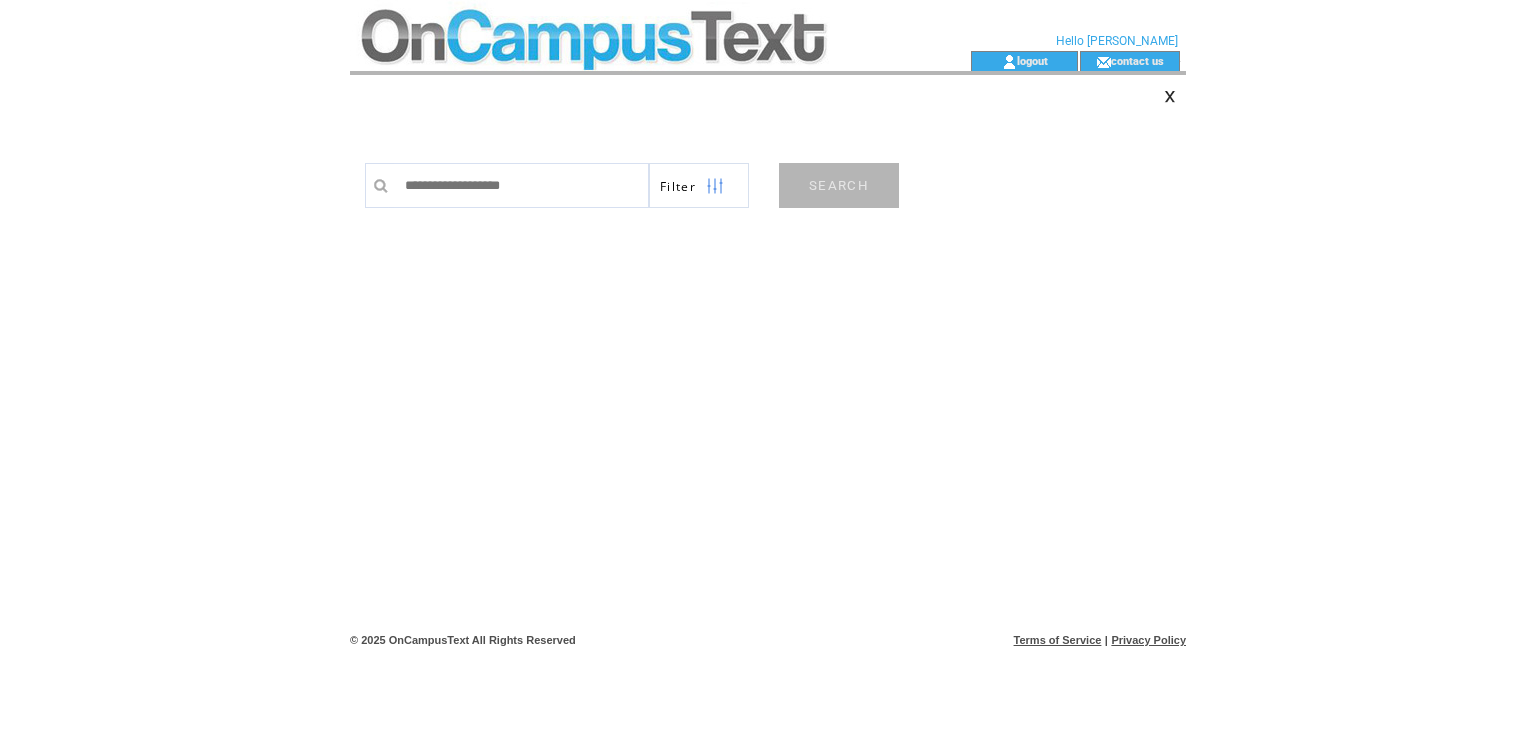 scroll, scrollTop: 0, scrollLeft: 0, axis: both 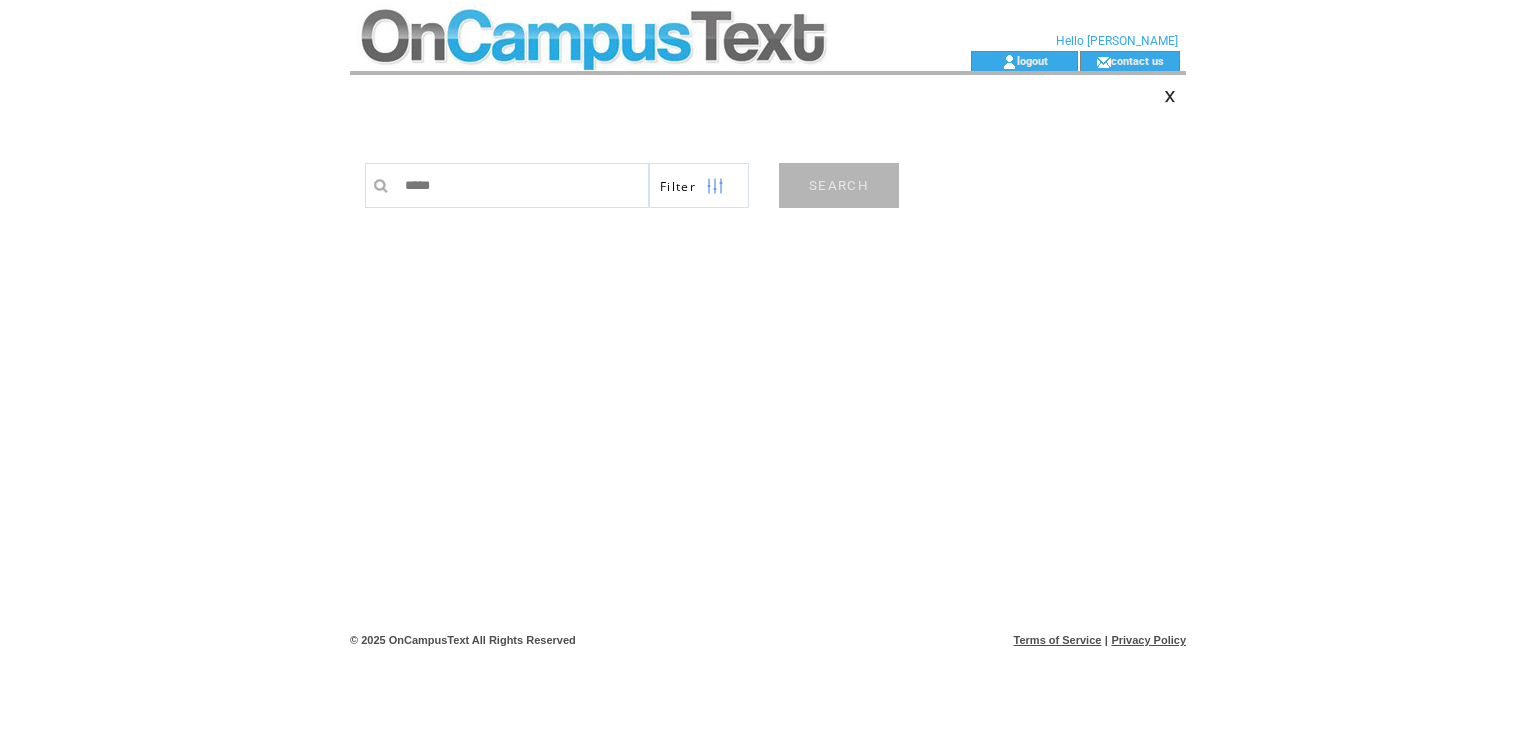 type on "*****" 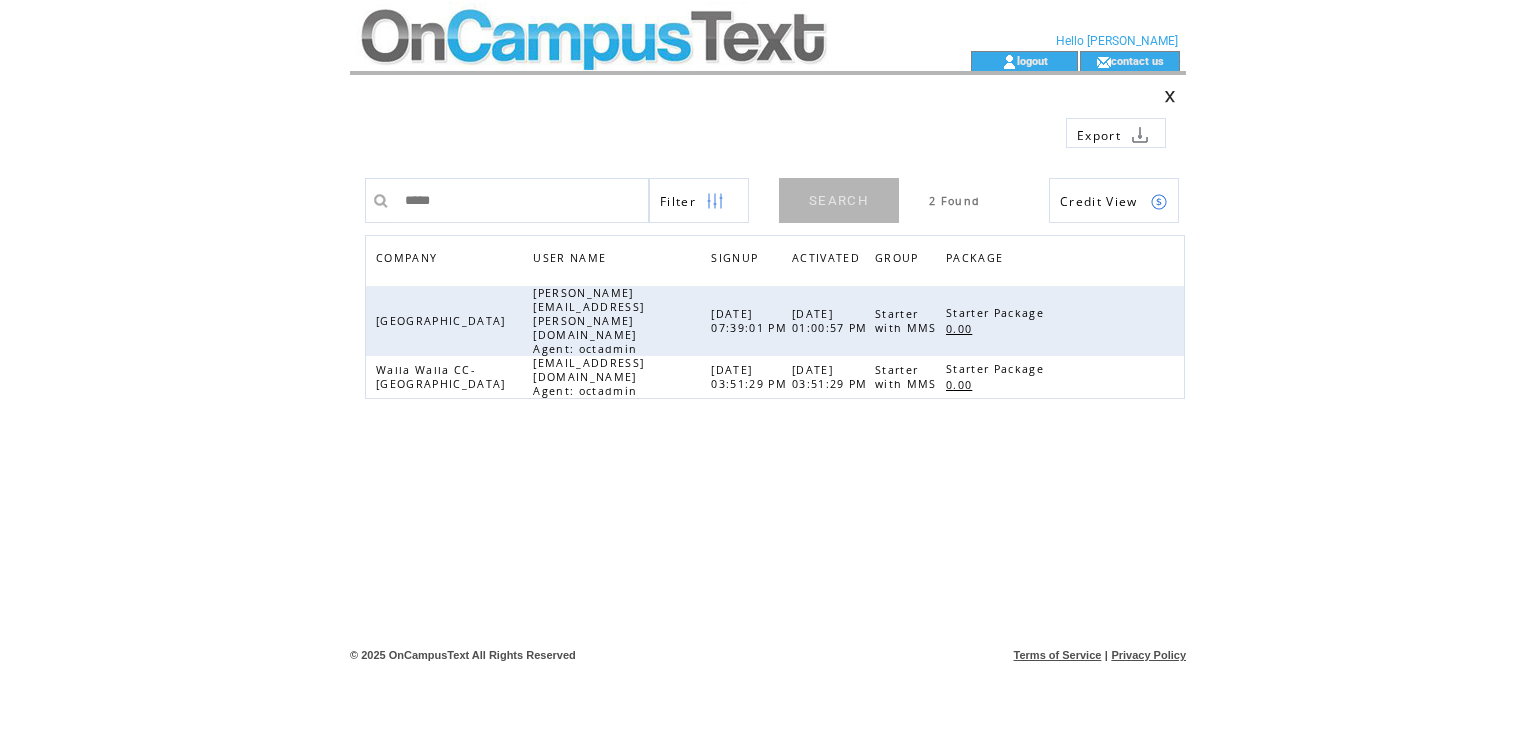 scroll, scrollTop: 0, scrollLeft: 0, axis: both 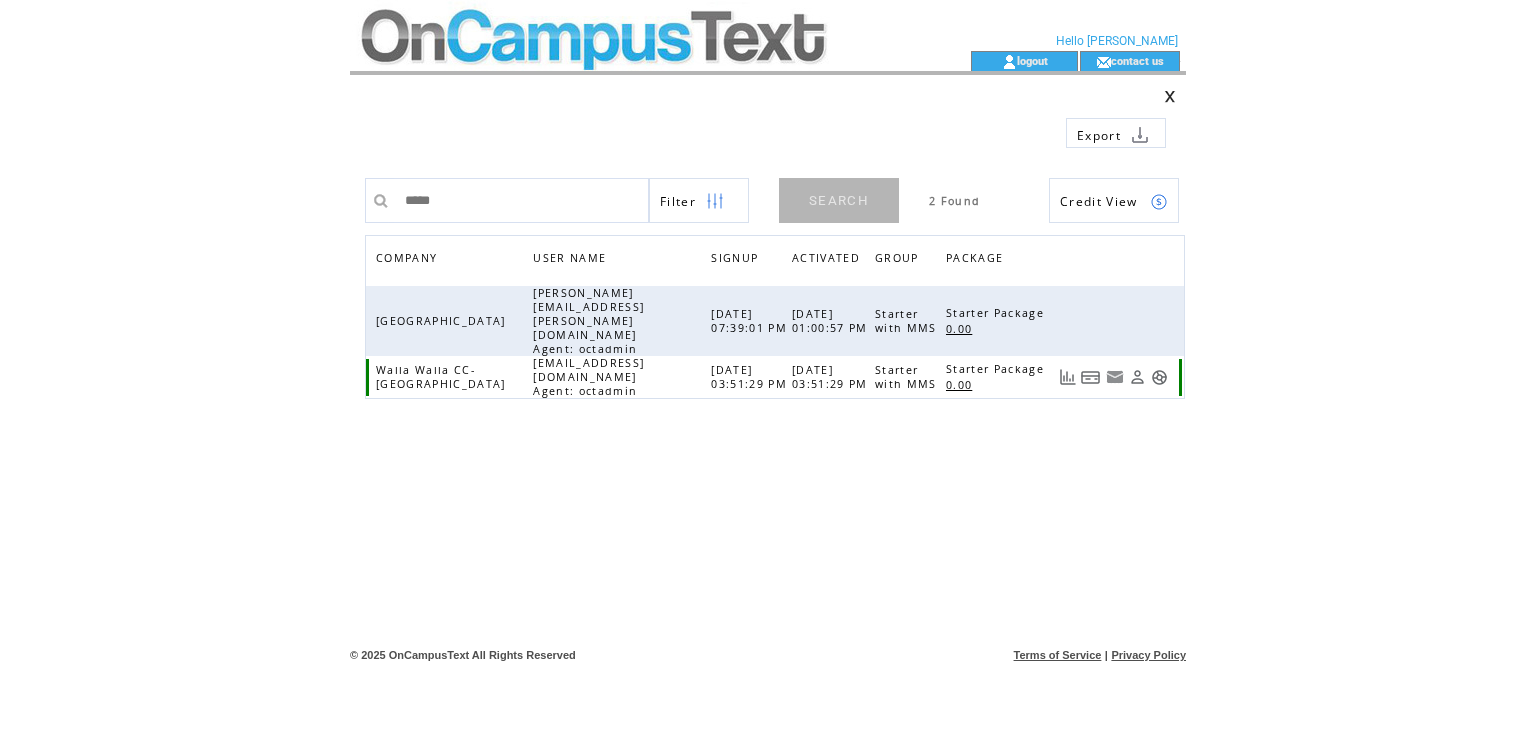 click at bounding box center [1137, 377] 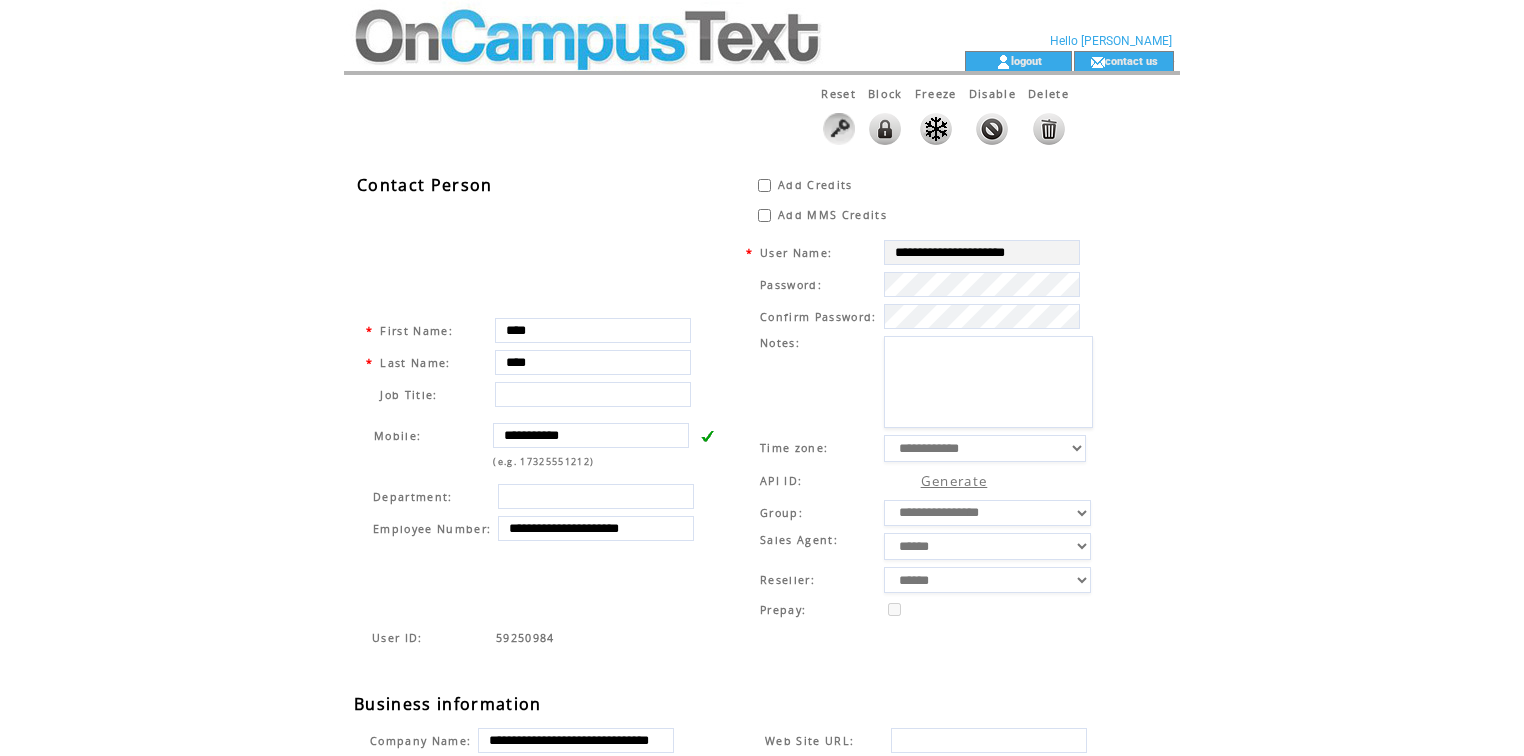 scroll, scrollTop: 0, scrollLeft: 0, axis: both 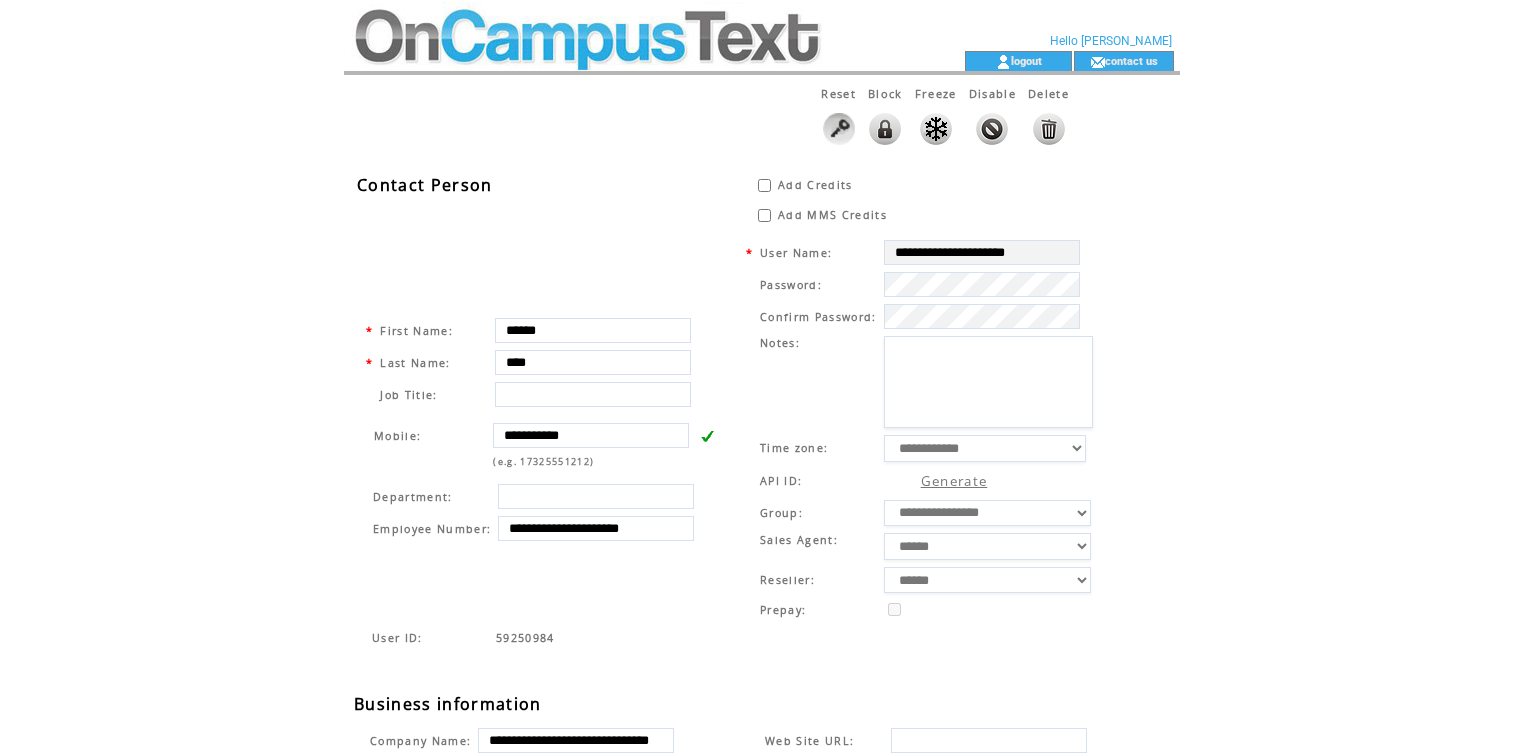 type on "******" 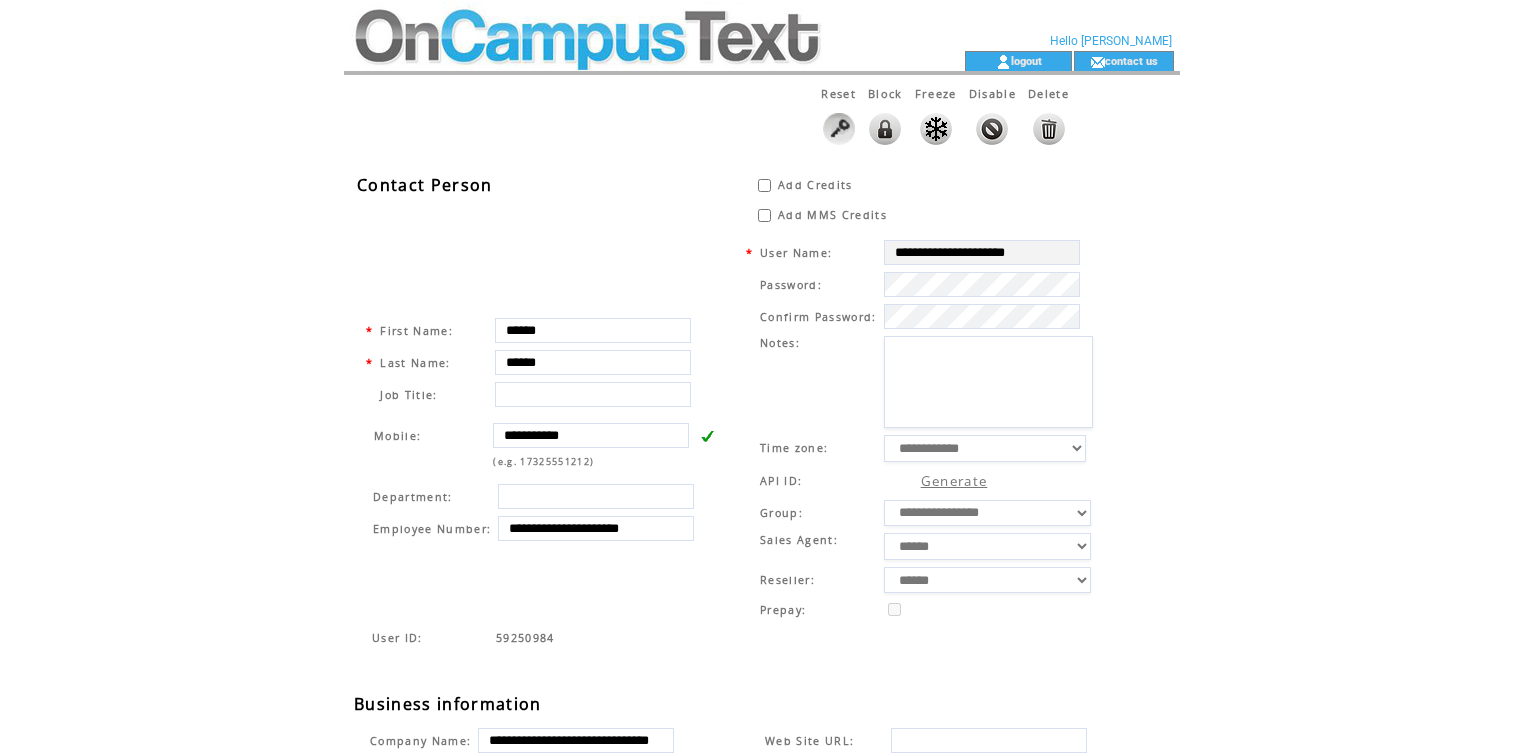 type on "******" 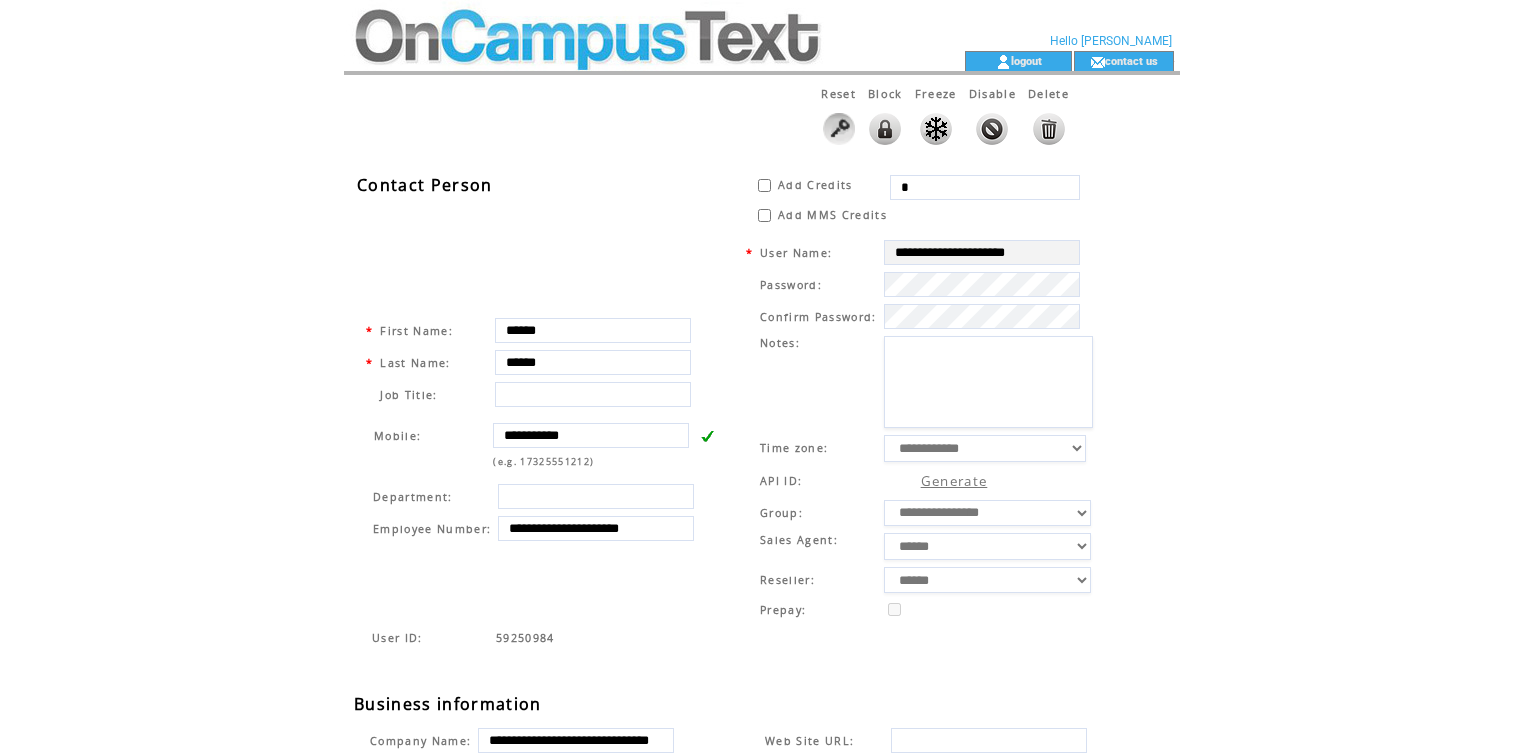 drag, startPoint x: 938, startPoint y: 188, endPoint x: 826, endPoint y: 189, distance: 112.00446 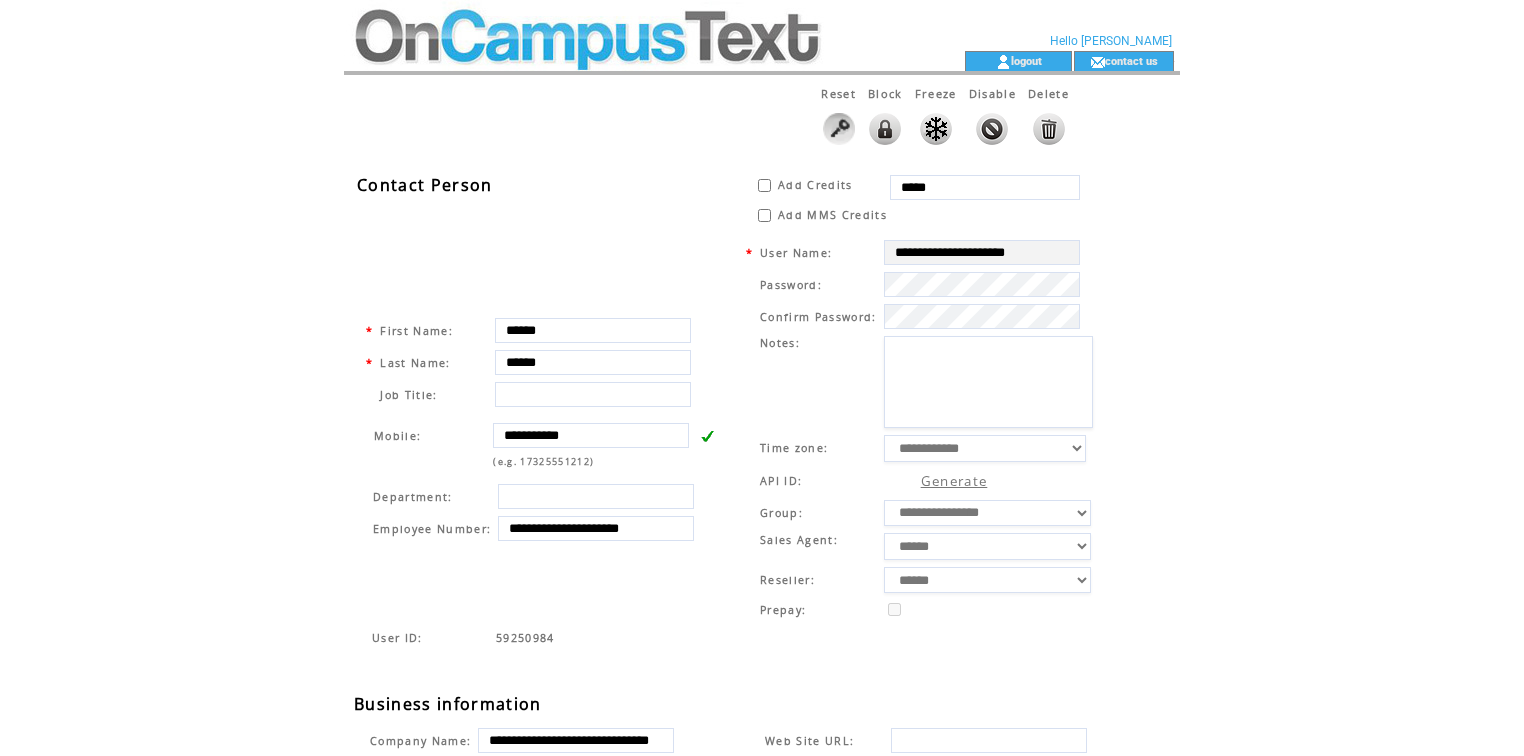 type on "*****" 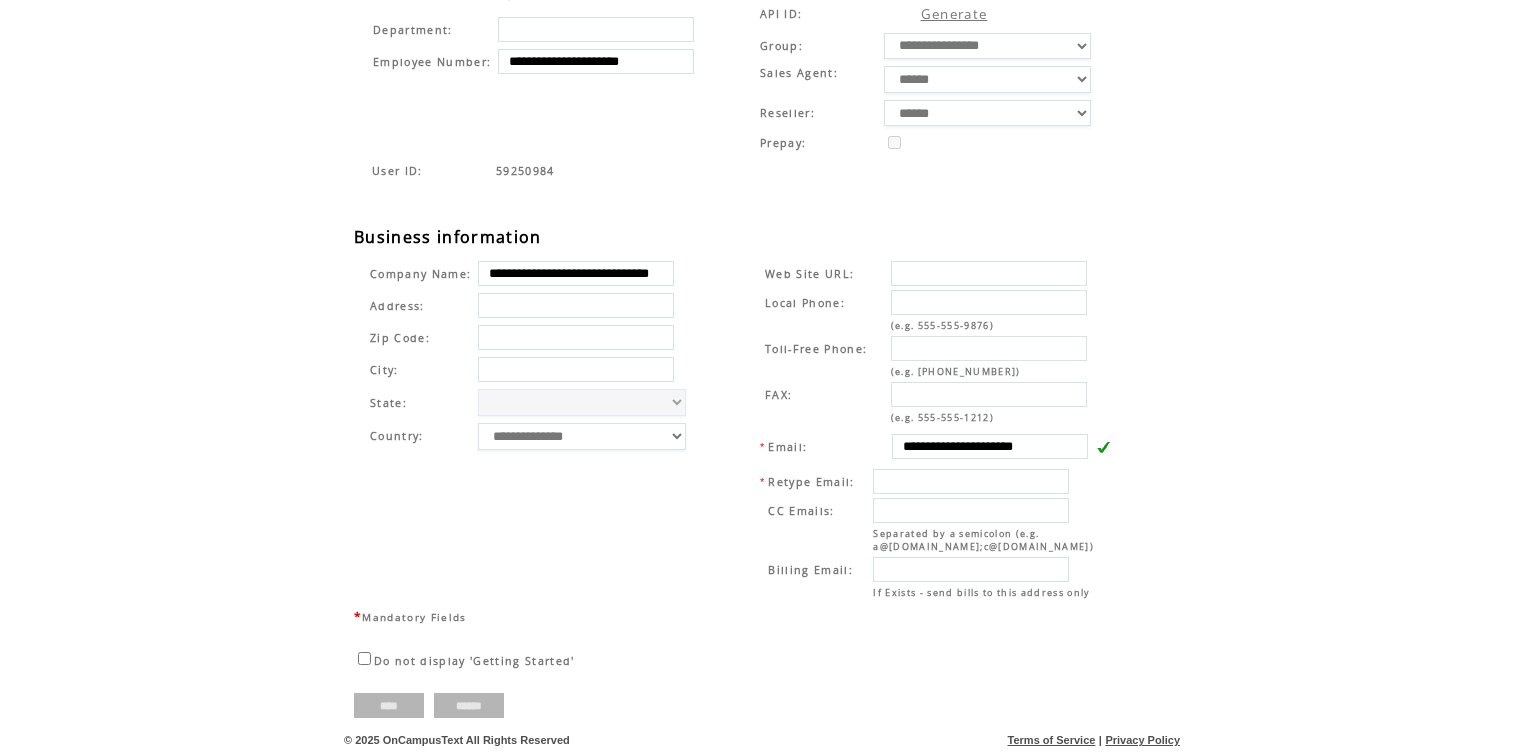 scroll, scrollTop: 475, scrollLeft: 0, axis: vertical 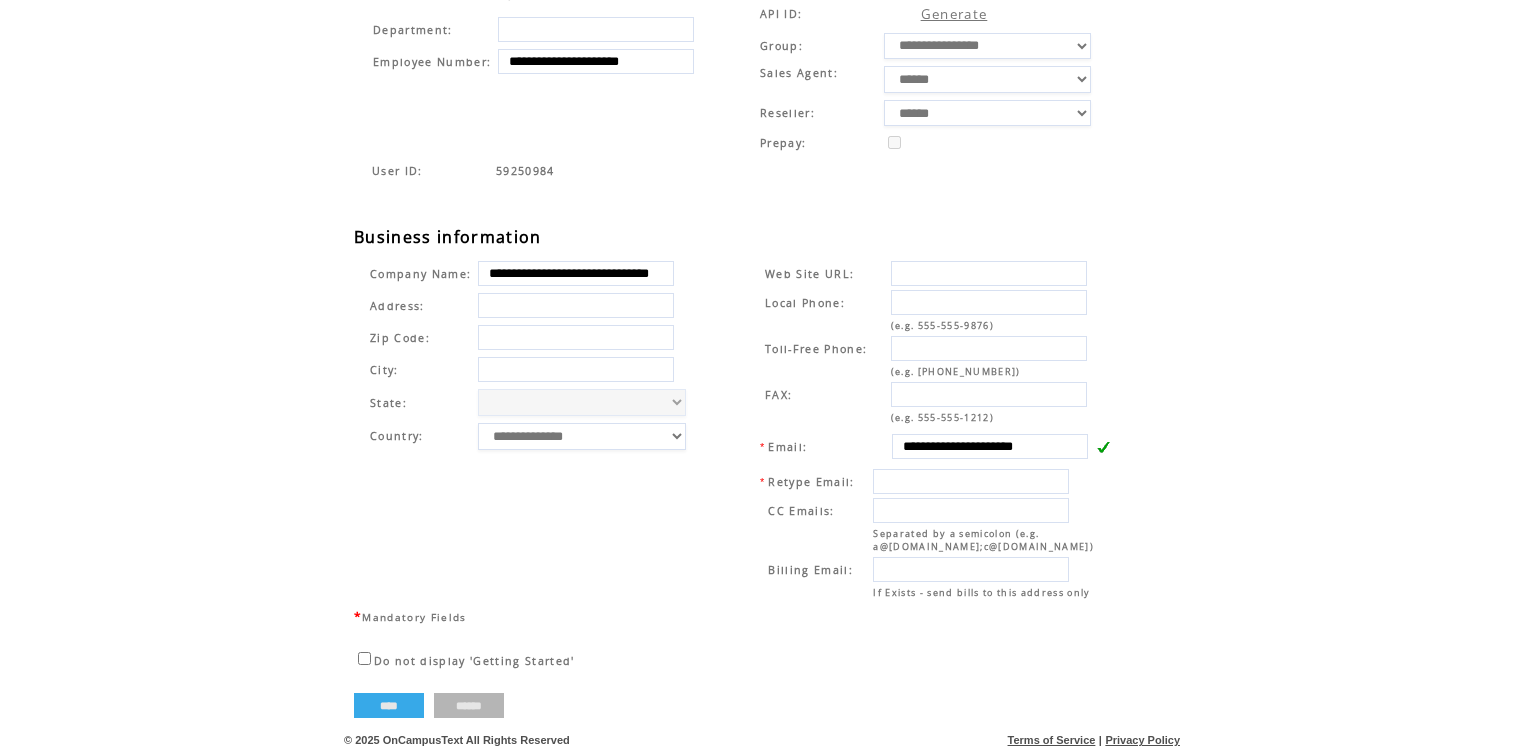 click on "****" at bounding box center [389, 705] 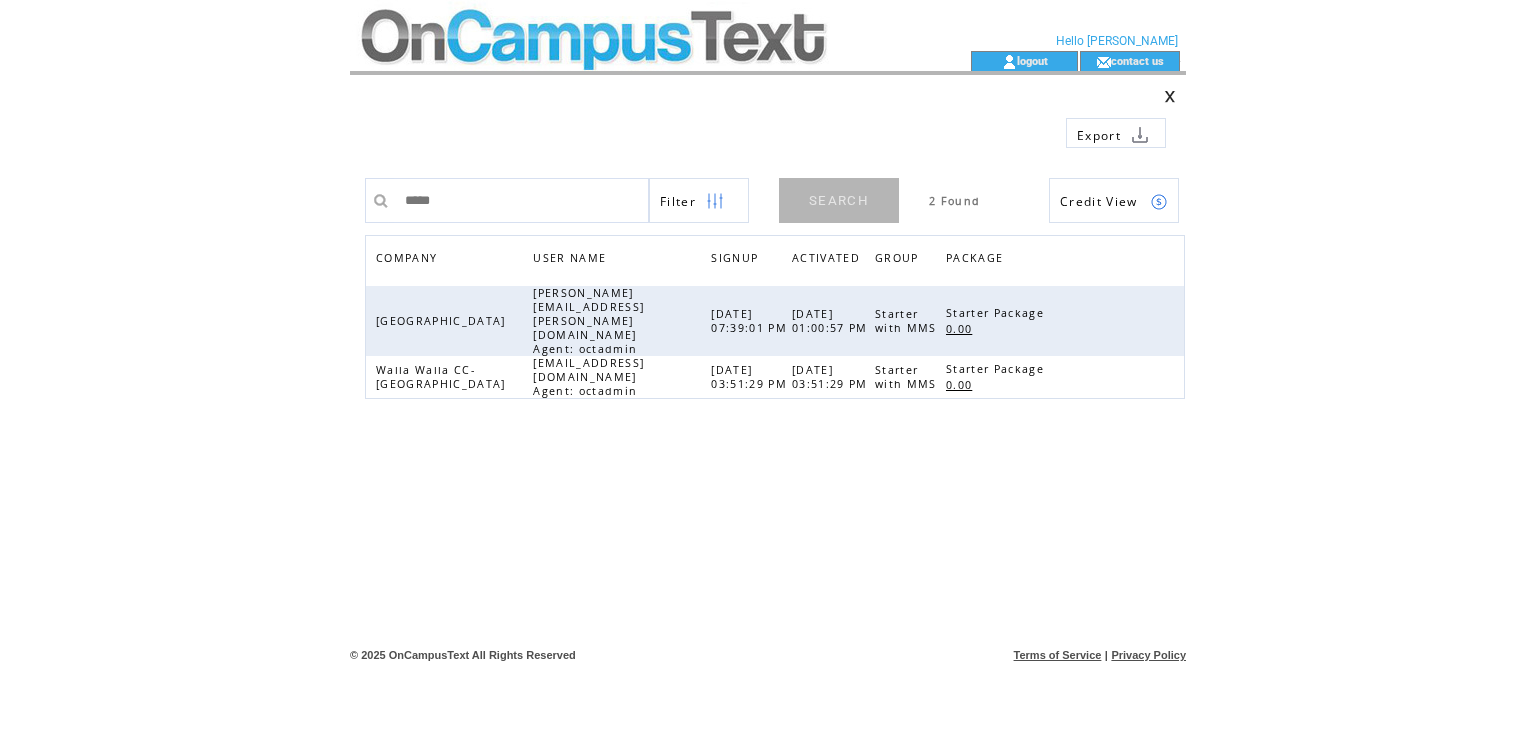 scroll, scrollTop: 0, scrollLeft: 0, axis: both 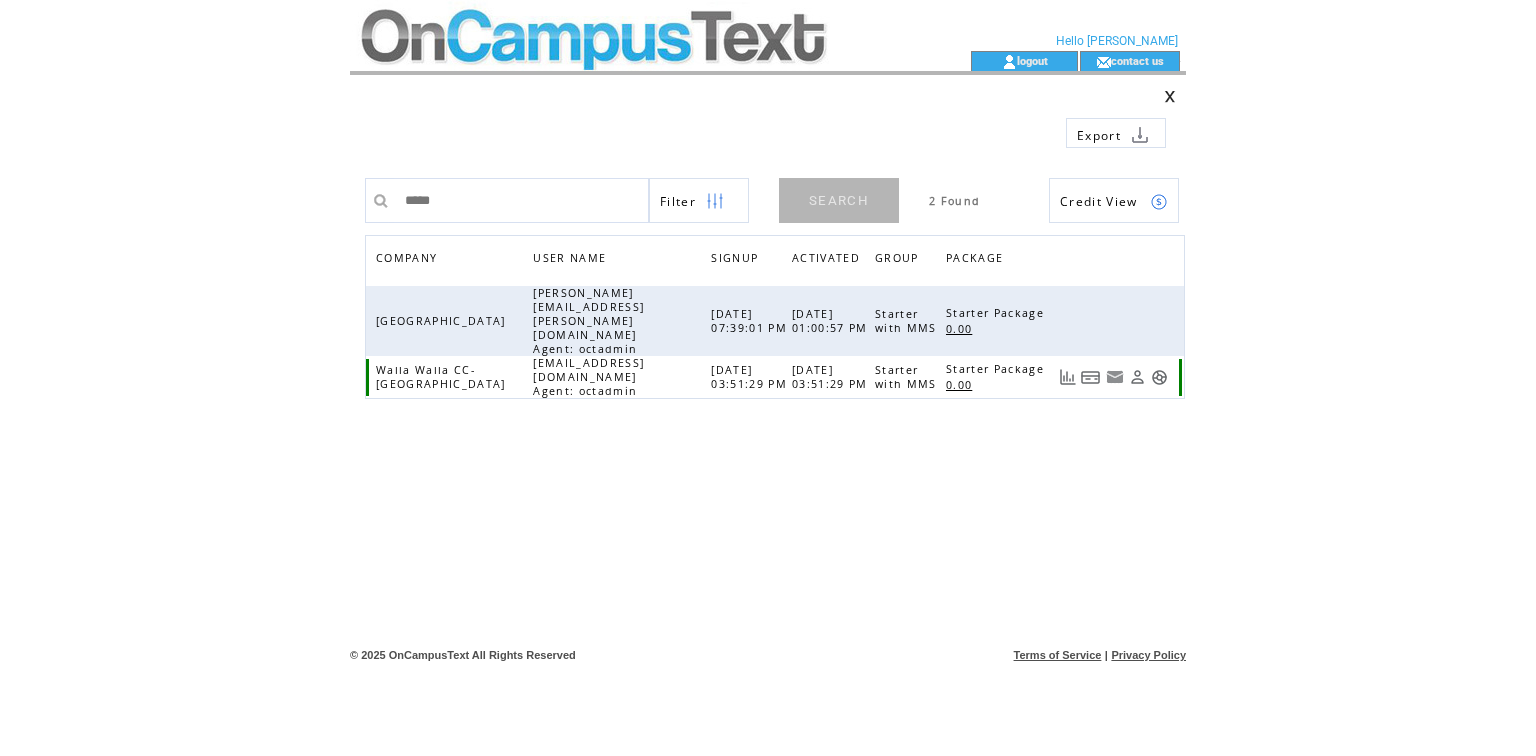 click at bounding box center (1159, 377) 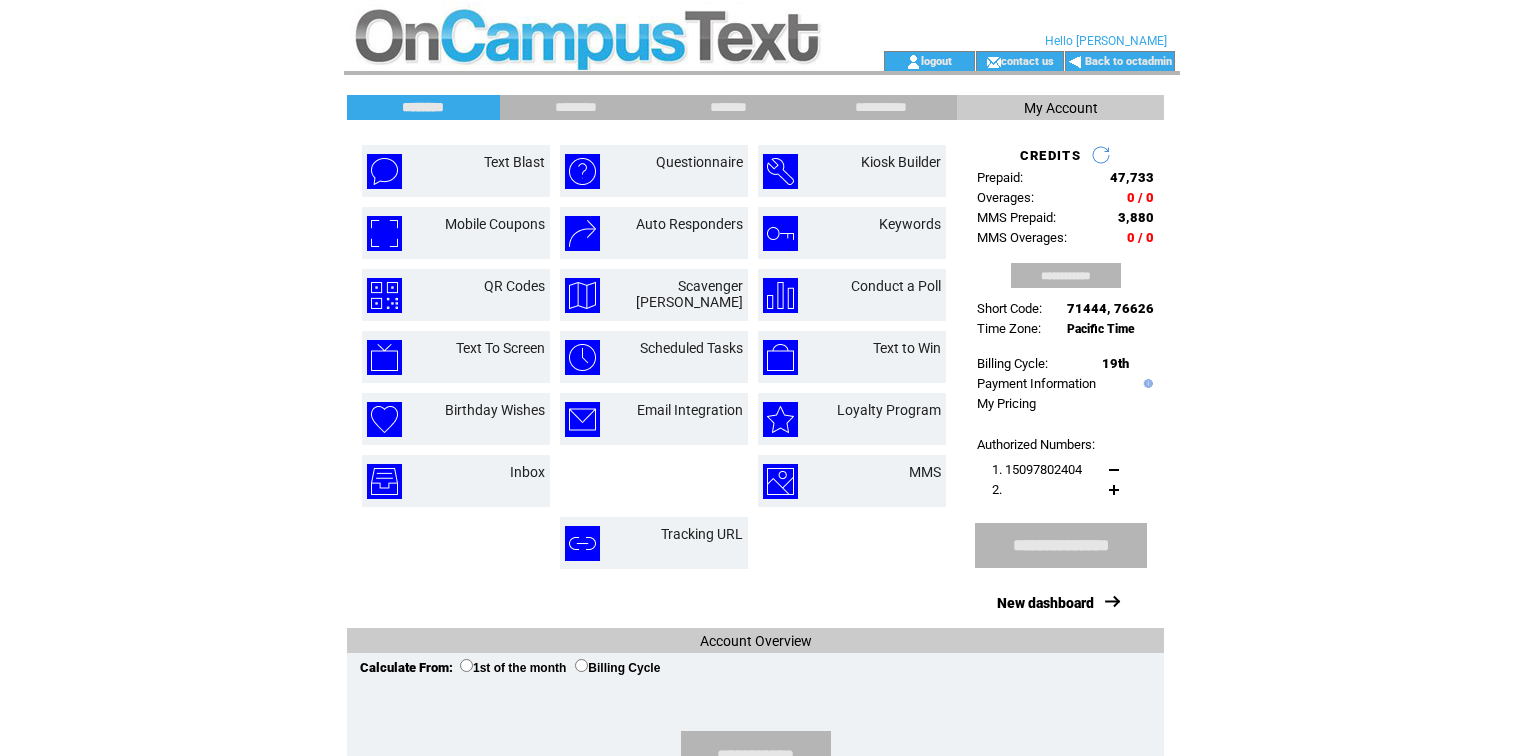 scroll, scrollTop: 0, scrollLeft: 0, axis: both 